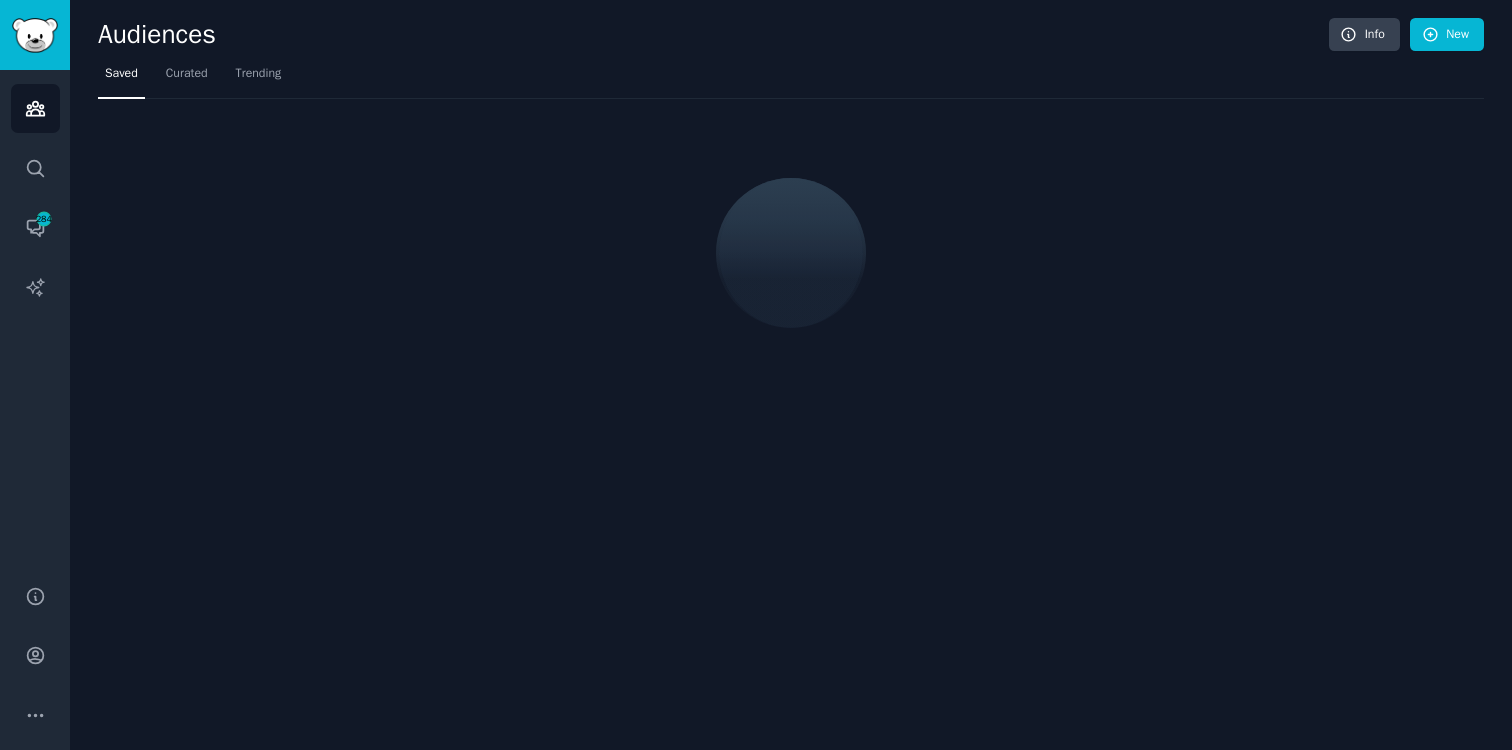 scroll, scrollTop: 0, scrollLeft: 0, axis: both 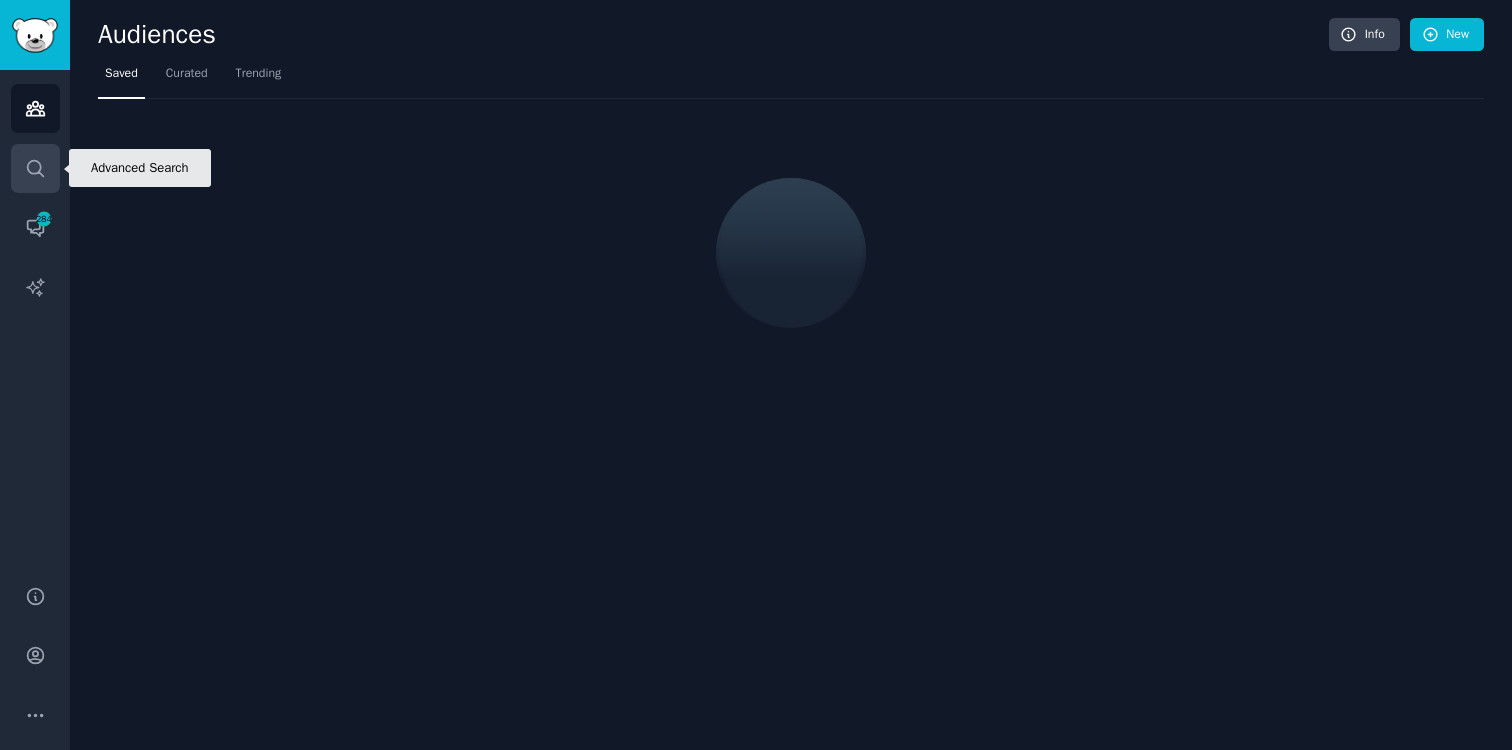 click 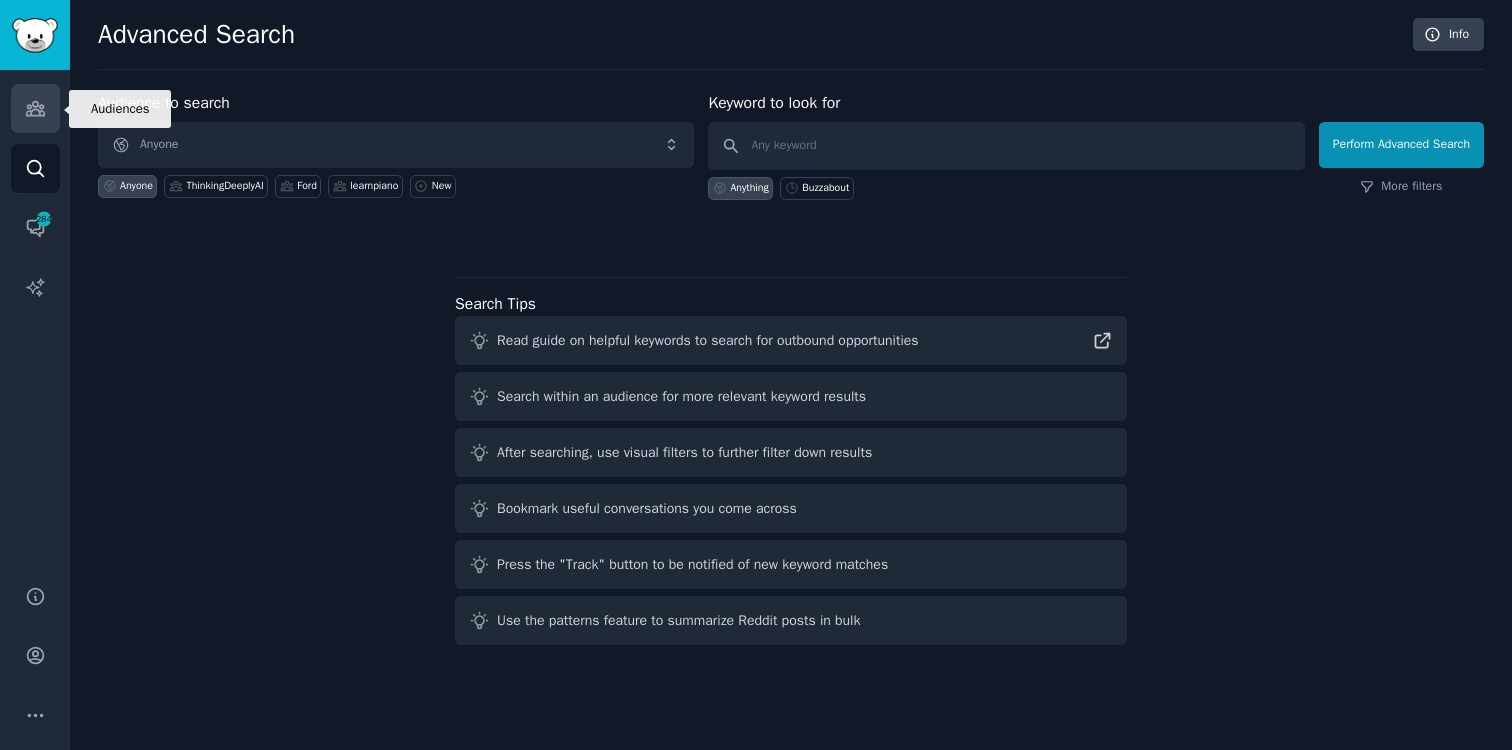 click on "Audiences" at bounding box center (35, 108) 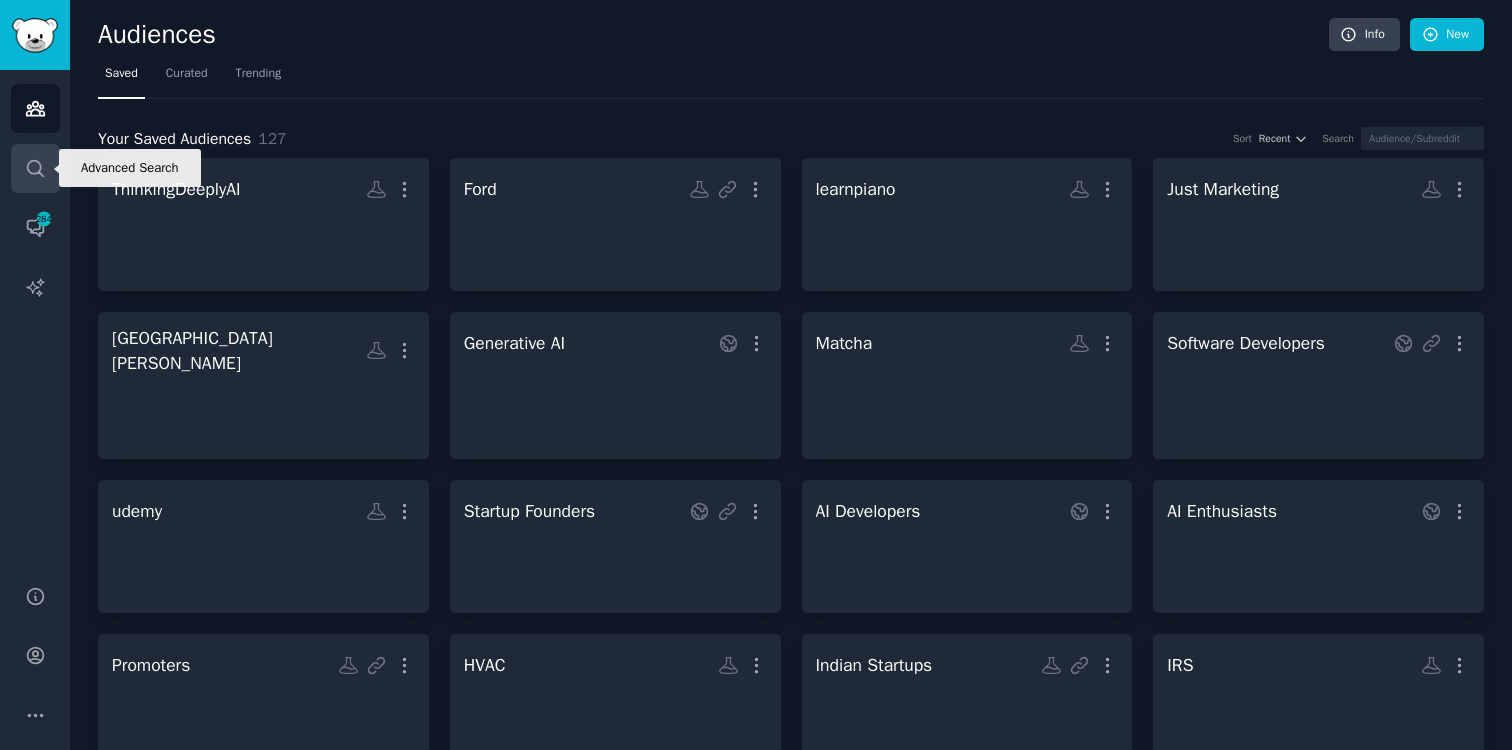 click on "Search" at bounding box center (35, 168) 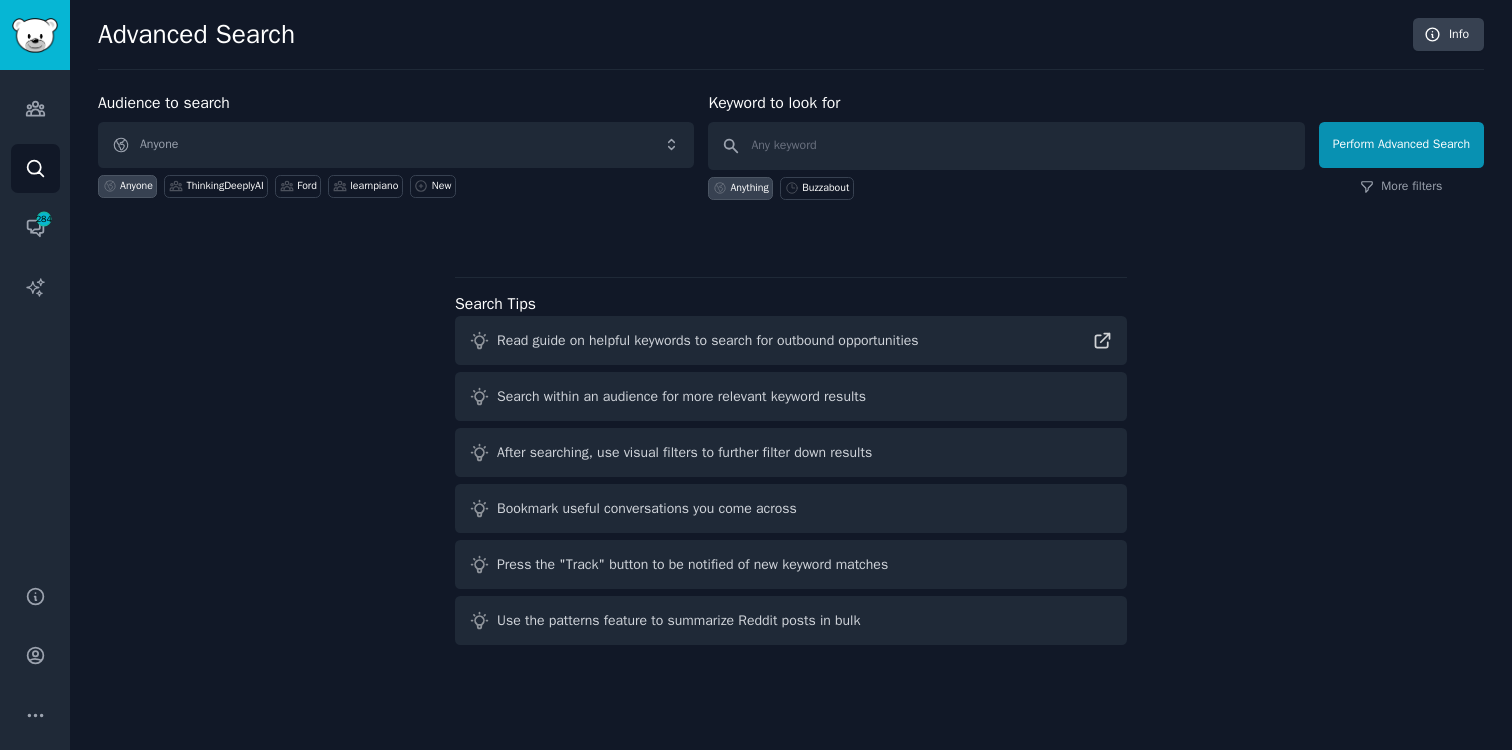 click on "Advanced Search" at bounding box center [750, 35] 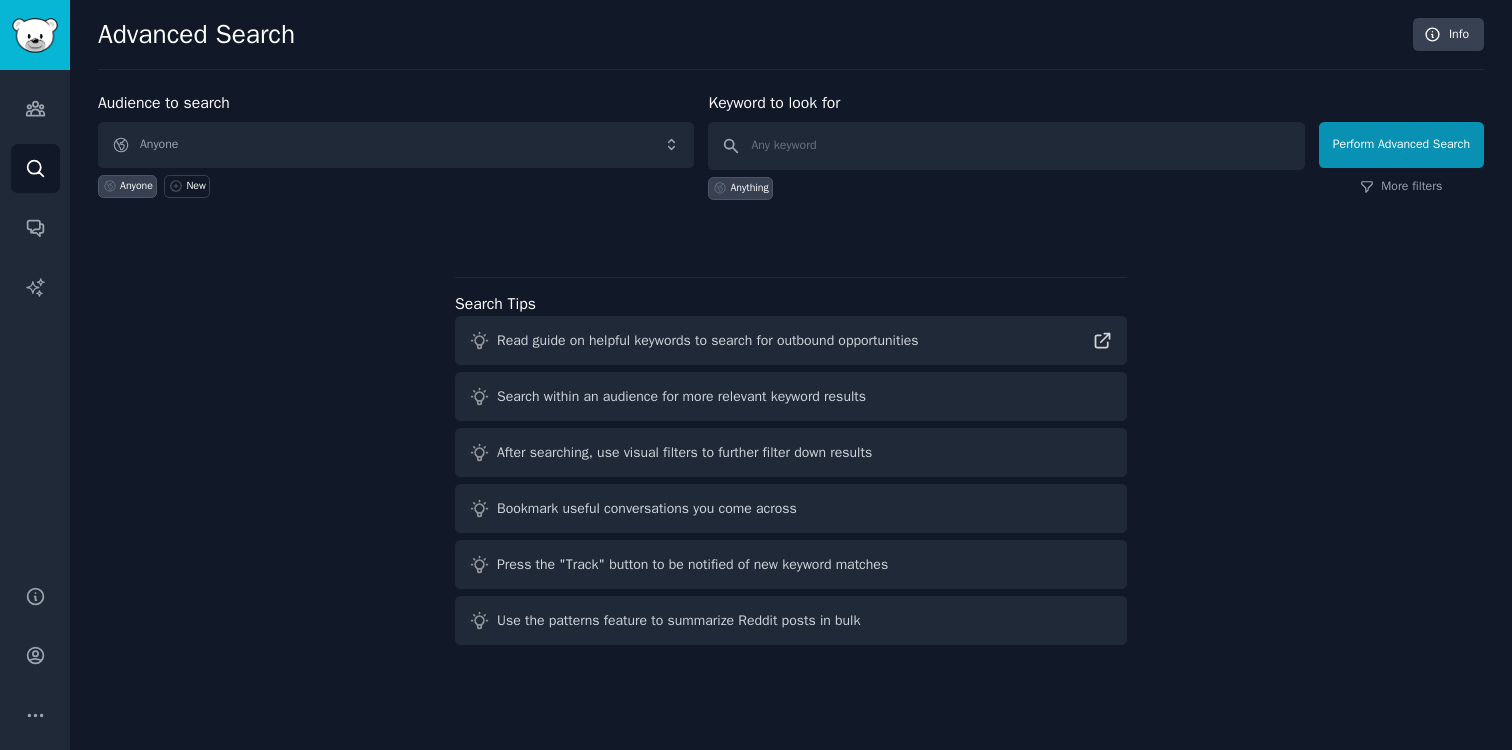 scroll, scrollTop: 0, scrollLeft: 0, axis: both 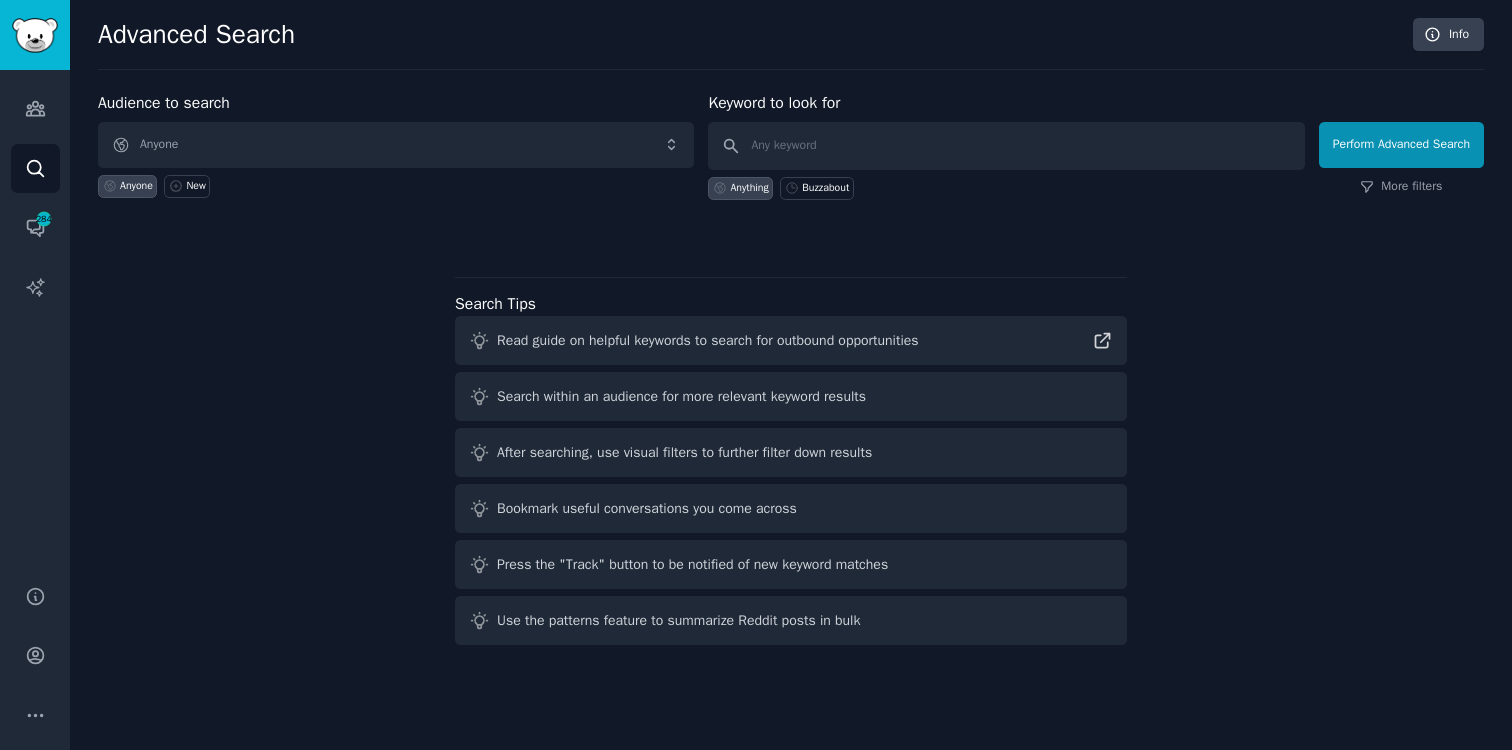 click on "Audience to search Anyone Anyone New Keyword to look for Anything Buzzabout   Perform Advanced Search More filters Search Tips Read guide on helpful keywords to search for outbound opportunities Search within an audience for more relevant keyword results After searching, use visual filters to further filter down results Bookmark useful conversations you come across Press the "Track" button to be notified of new keyword matches Use the patterns feature to summarize Reddit posts in bulk" at bounding box center [791, 372] 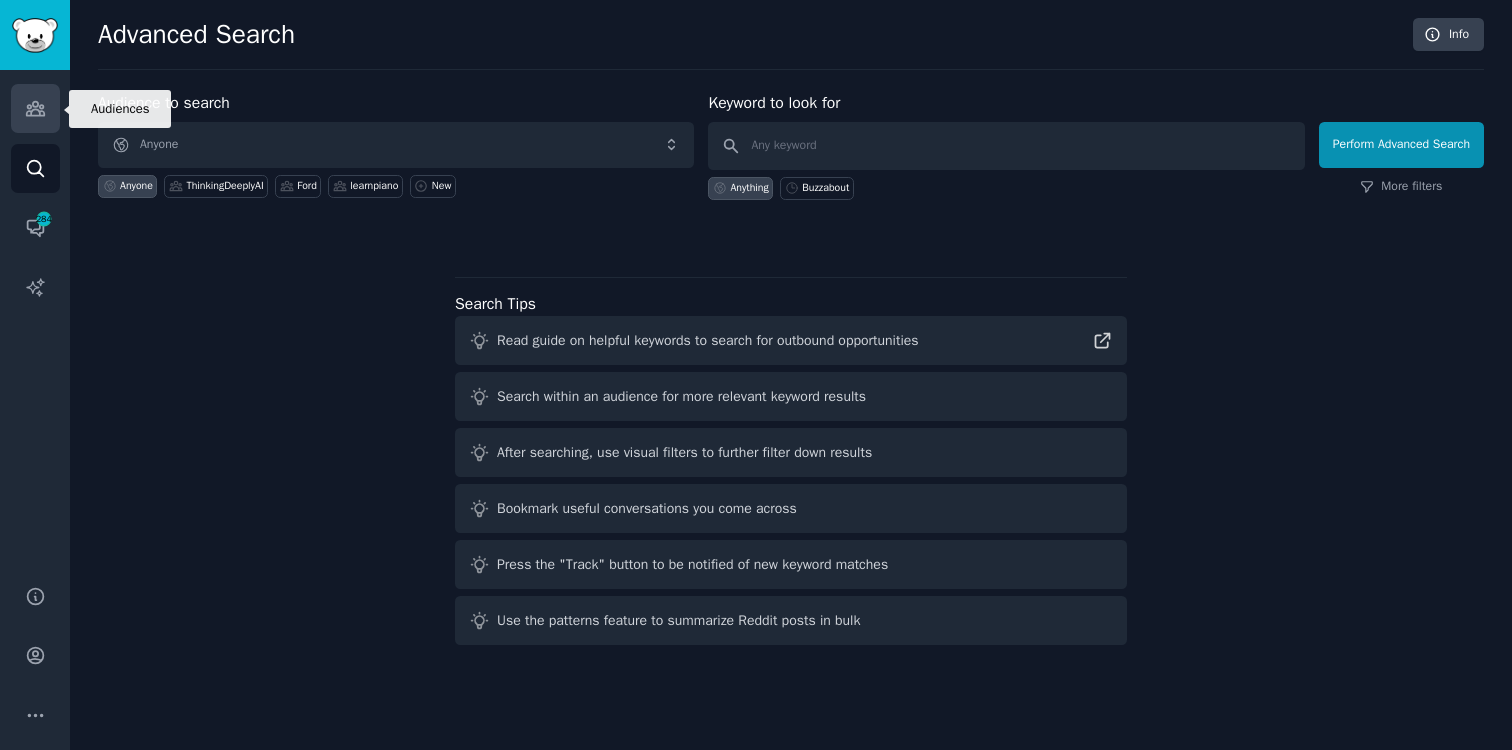 click 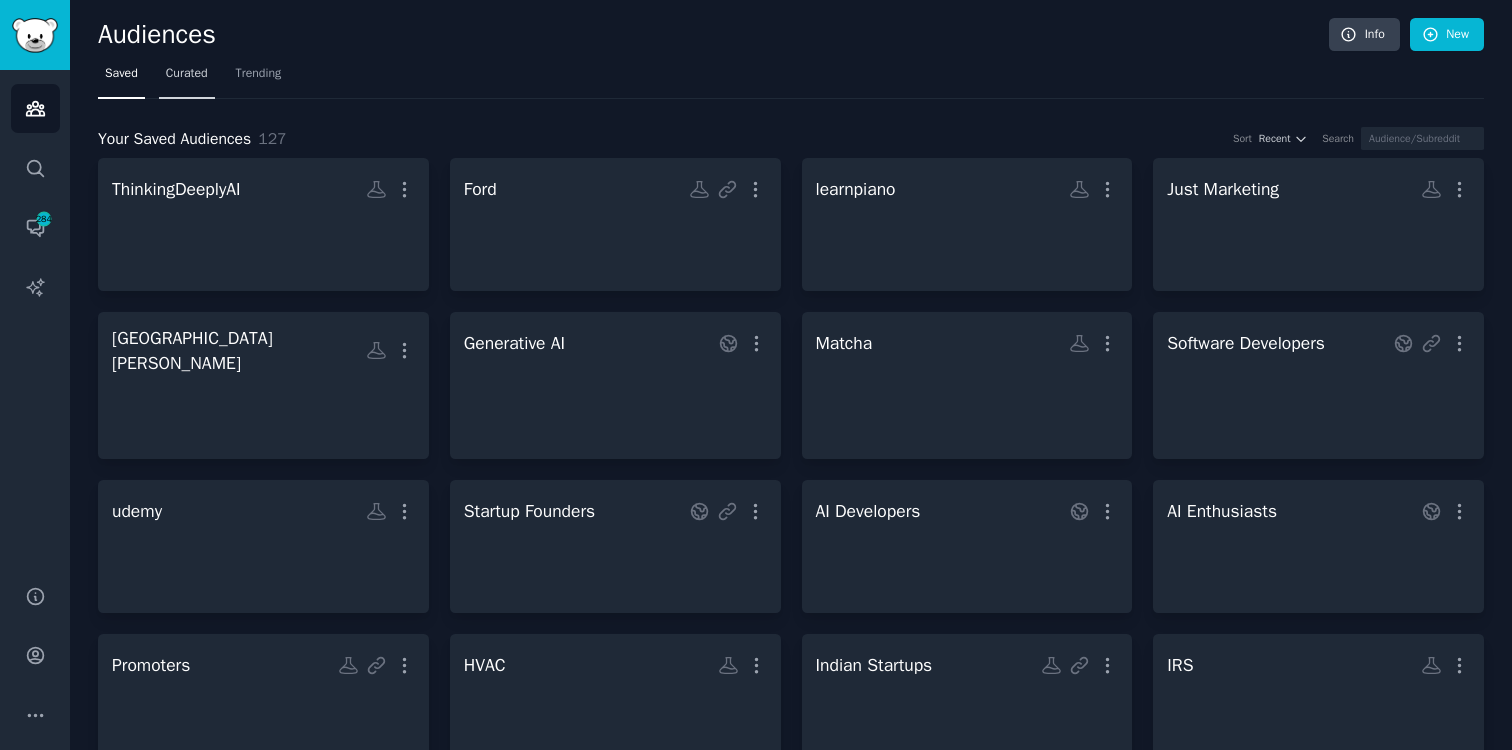 click on "Curated" at bounding box center [187, 74] 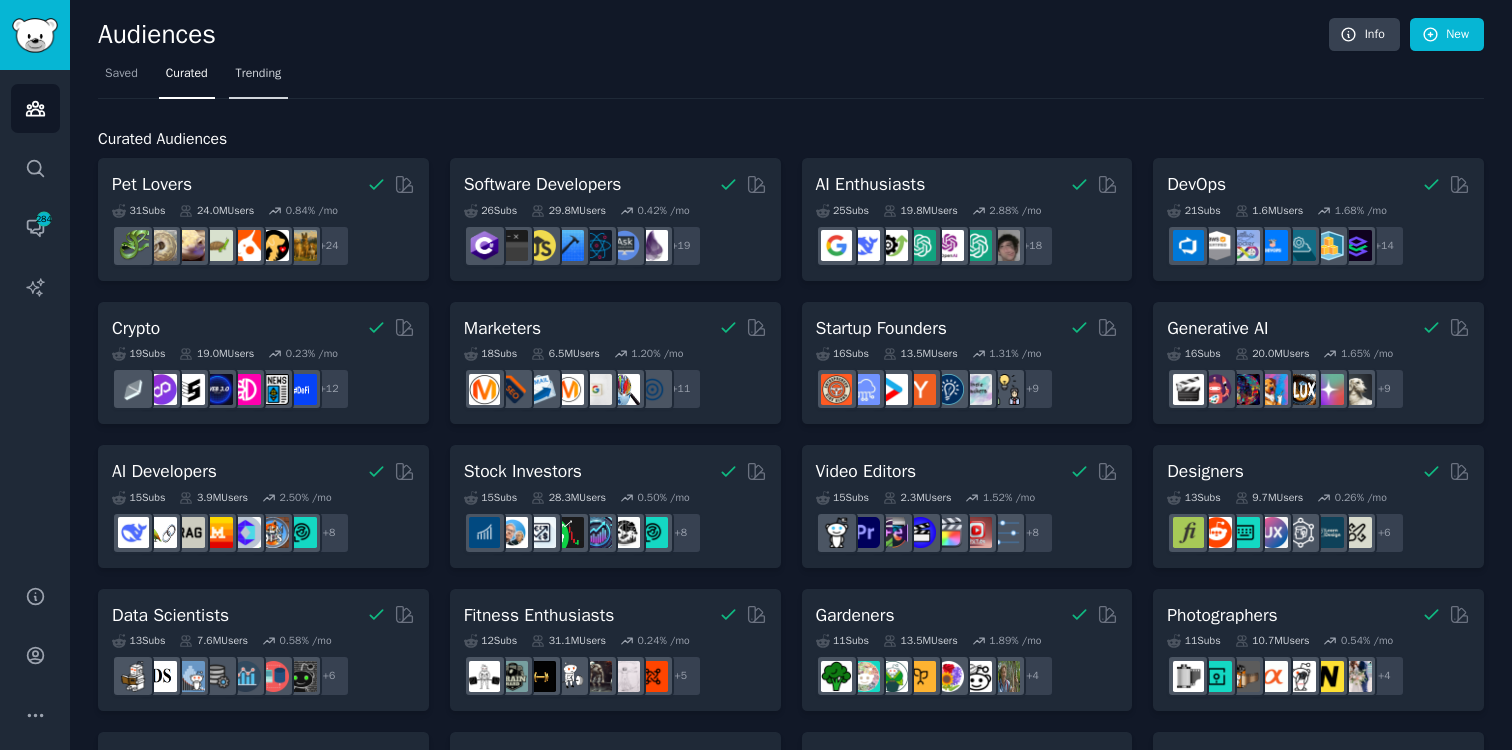 click on "Trending" at bounding box center (259, 74) 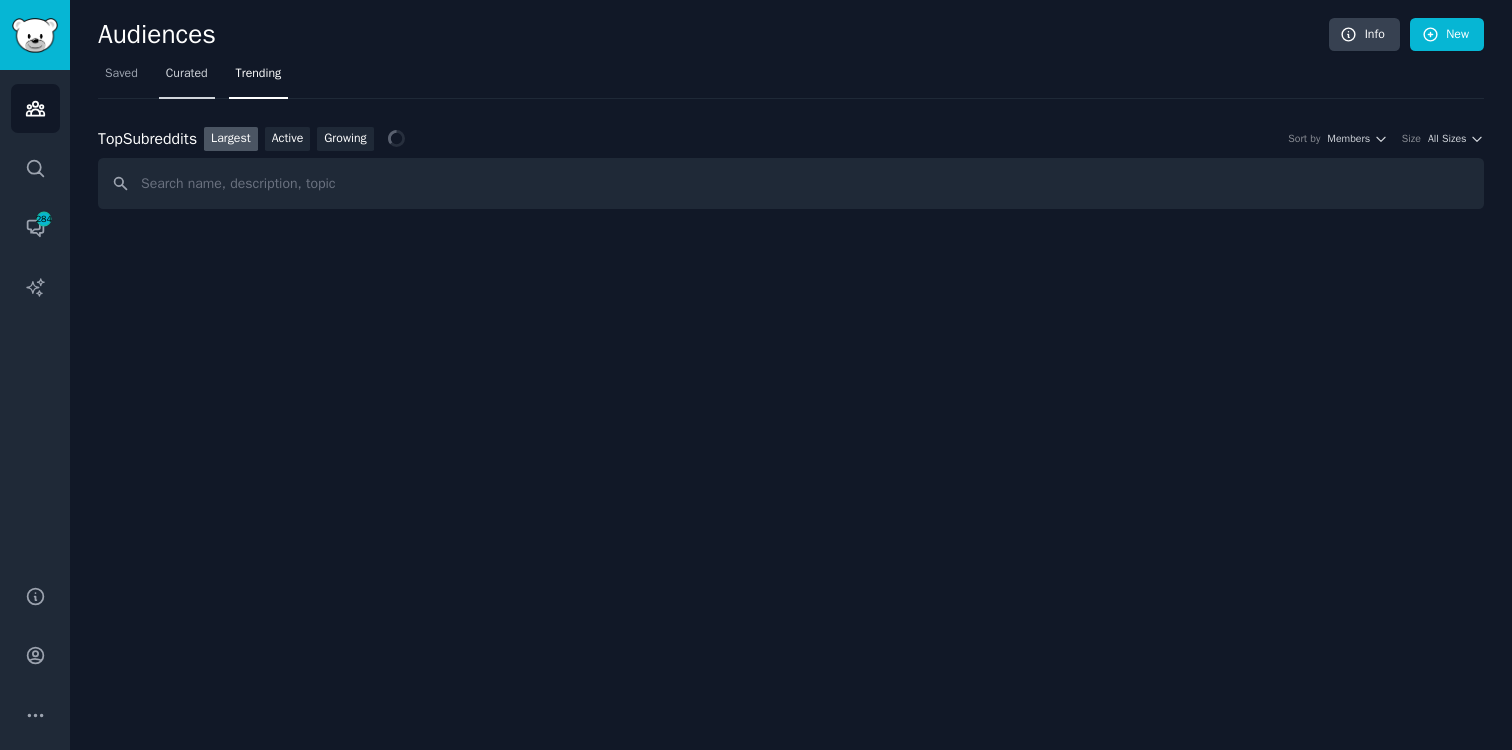click on "Curated" at bounding box center [187, 78] 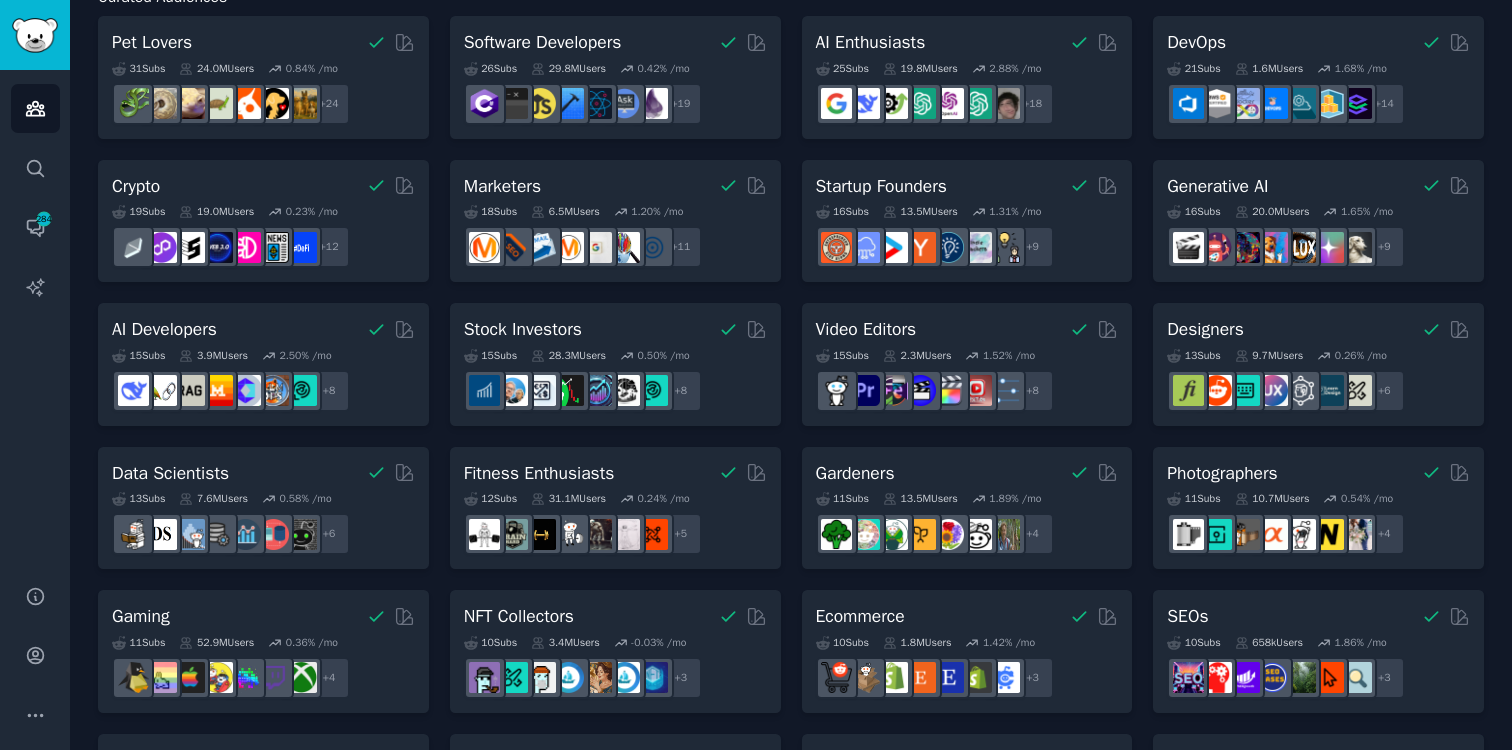 scroll, scrollTop: 0, scrollLeft: 0, axis: both 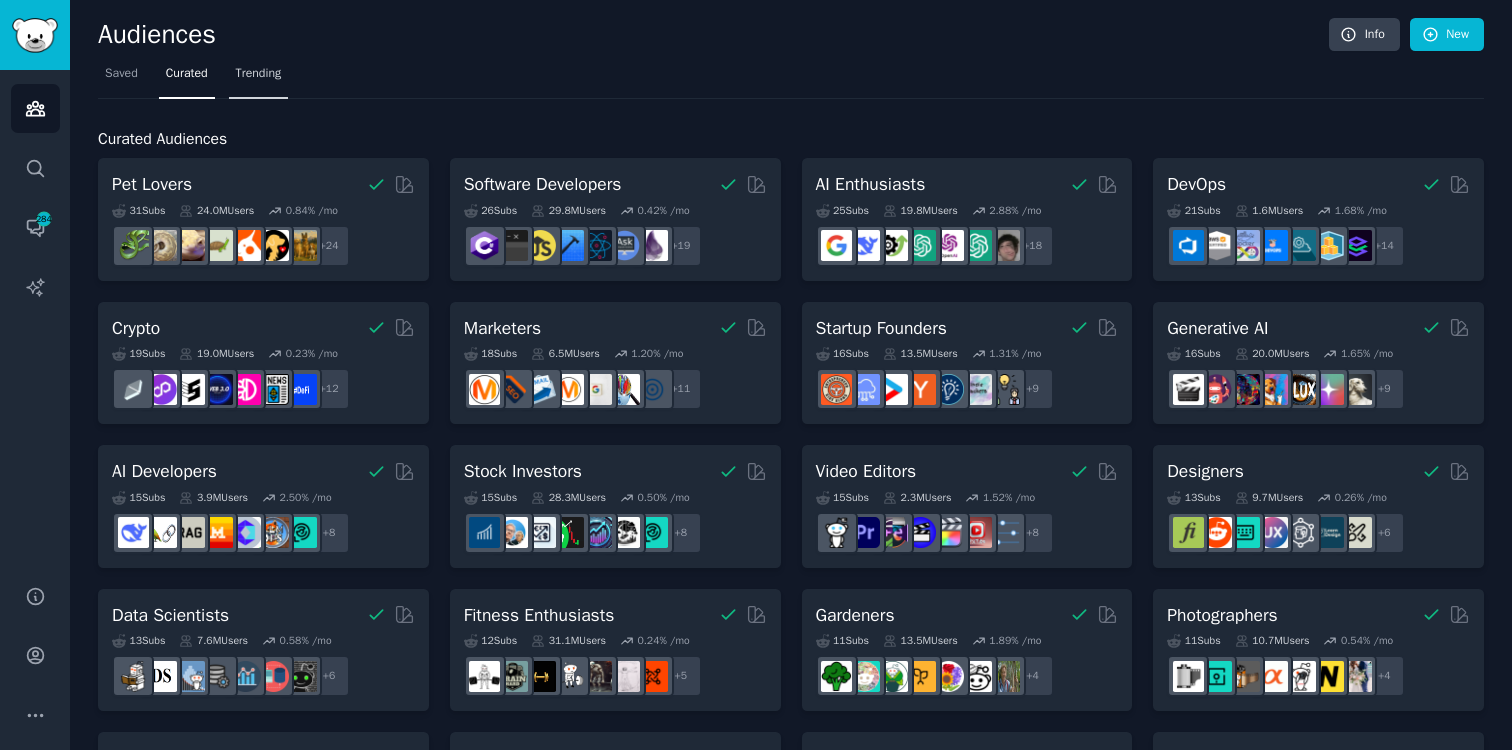 click on "Trending" at bounding box center (259, 74) 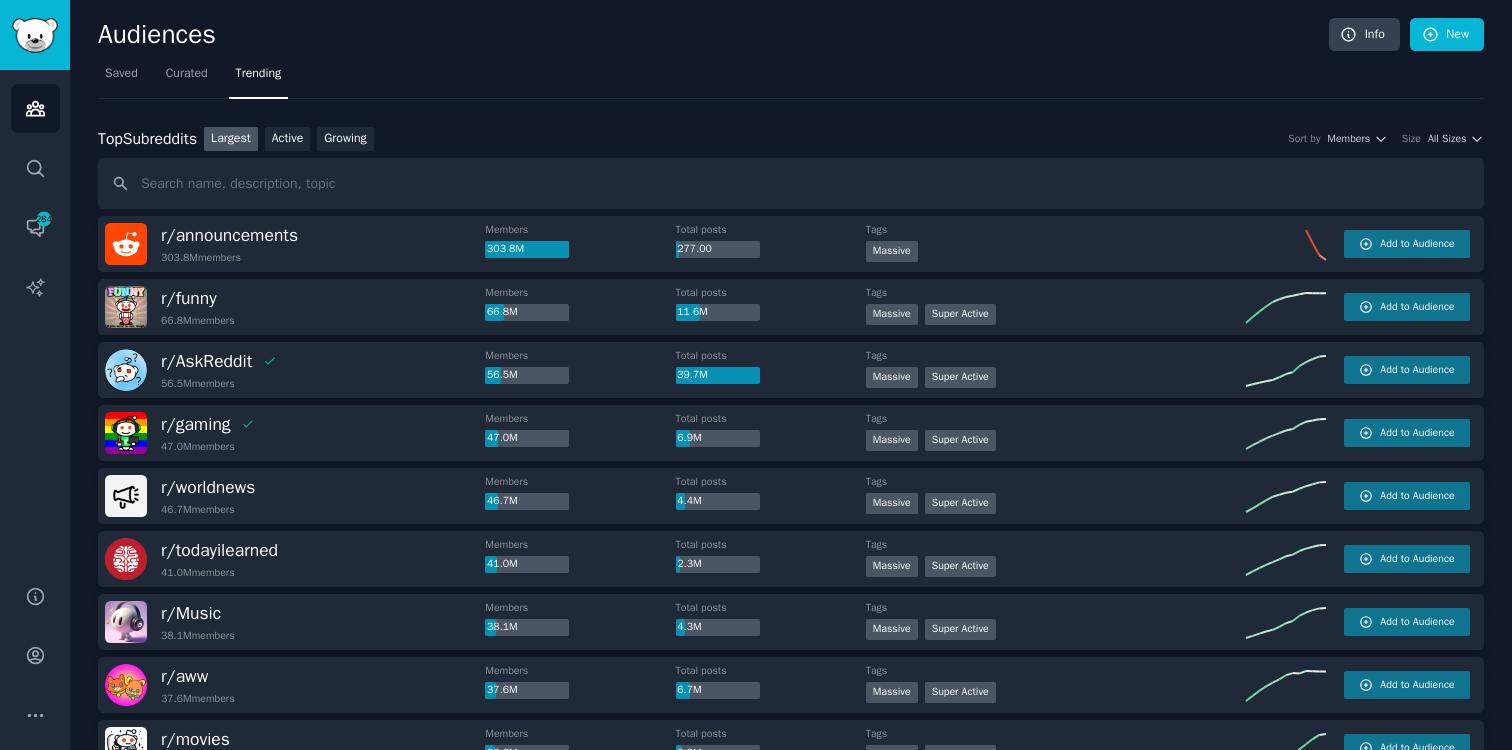 click on "Top   Subreddits Top Subreddits Largest Active Growing Sort by Members Size All Sizes r/ announcements 303.8M  members Members 303.8M Total posts 277.00 Tags Massive Add to Audience r/ funny 66.8M  members Members 66.8M Total posts 11.6M Tags Massive Super Active Add to Audience r/ AskReddit 56.5M  members Members 56.5M Total posts 39.7M Tags Massive Super Active Add to Audience r/ gaming 47.0M  members Members 47.0M Total posts 6.9M Tags Massive Super Active Add to Audience r/ worldnews 46.7M  members Members 46.7M Total posts 4.4M Tags Massive Super Active Add to Audience r/ todayilearned 41.0M  members Members 41.0M Total posts 2.3M Tags Massive Super Active Add to Audience r/ Music 38.1M  members Members 38.1M Total posts 4.3M Tags Massive Super Active Add to Audience r/ aww 37.6M  members Members 37.6M Total posts 6.7M Tags Massive Super Active Add to Audience r/ movies 36.6M  members Members 36.6M Total posts 2.8M Tags Massive Super Active Add to Audience r/ memes 35.5M  members Members 35.5M 11.7M Tags" at bounding box center (791, 1783) 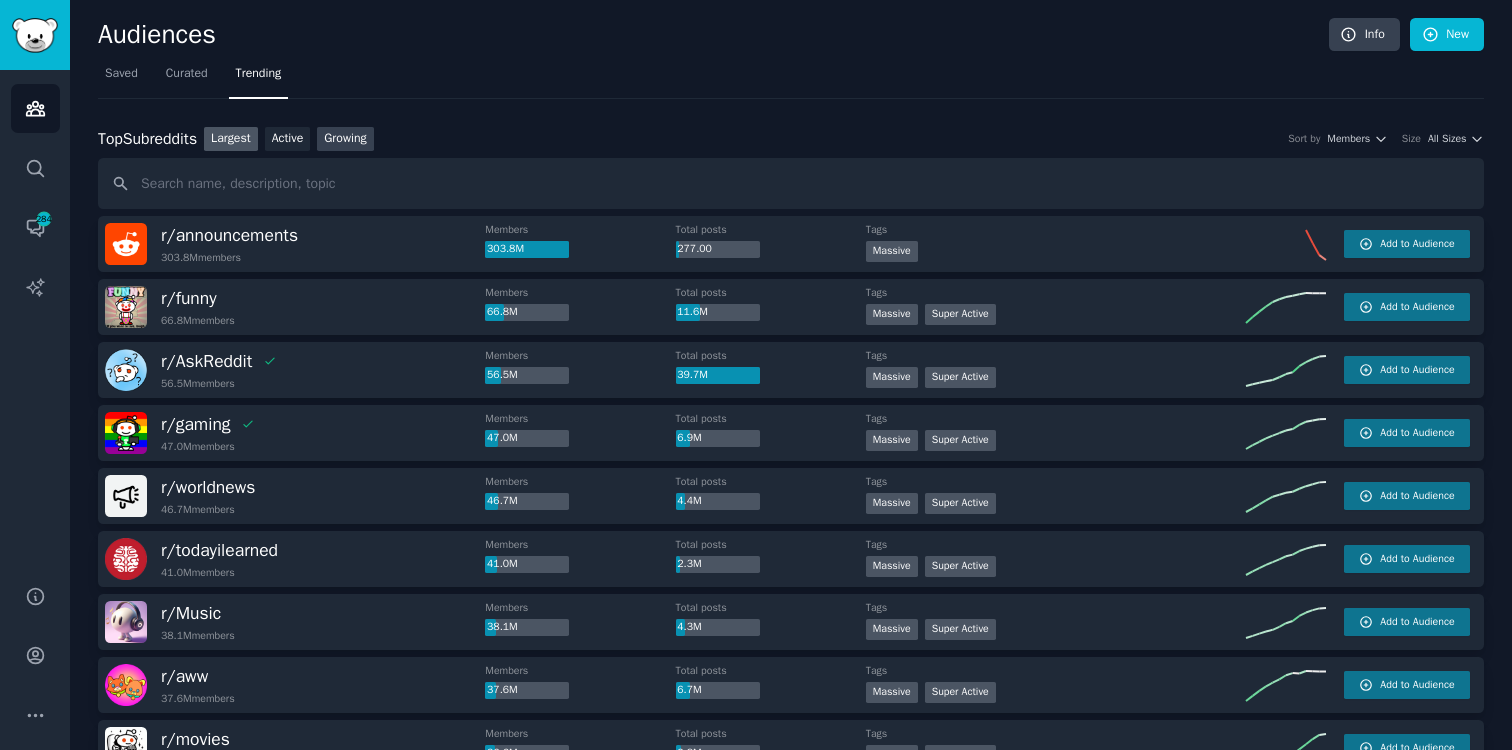 click on "Growing" at bounding box center [345, 139] 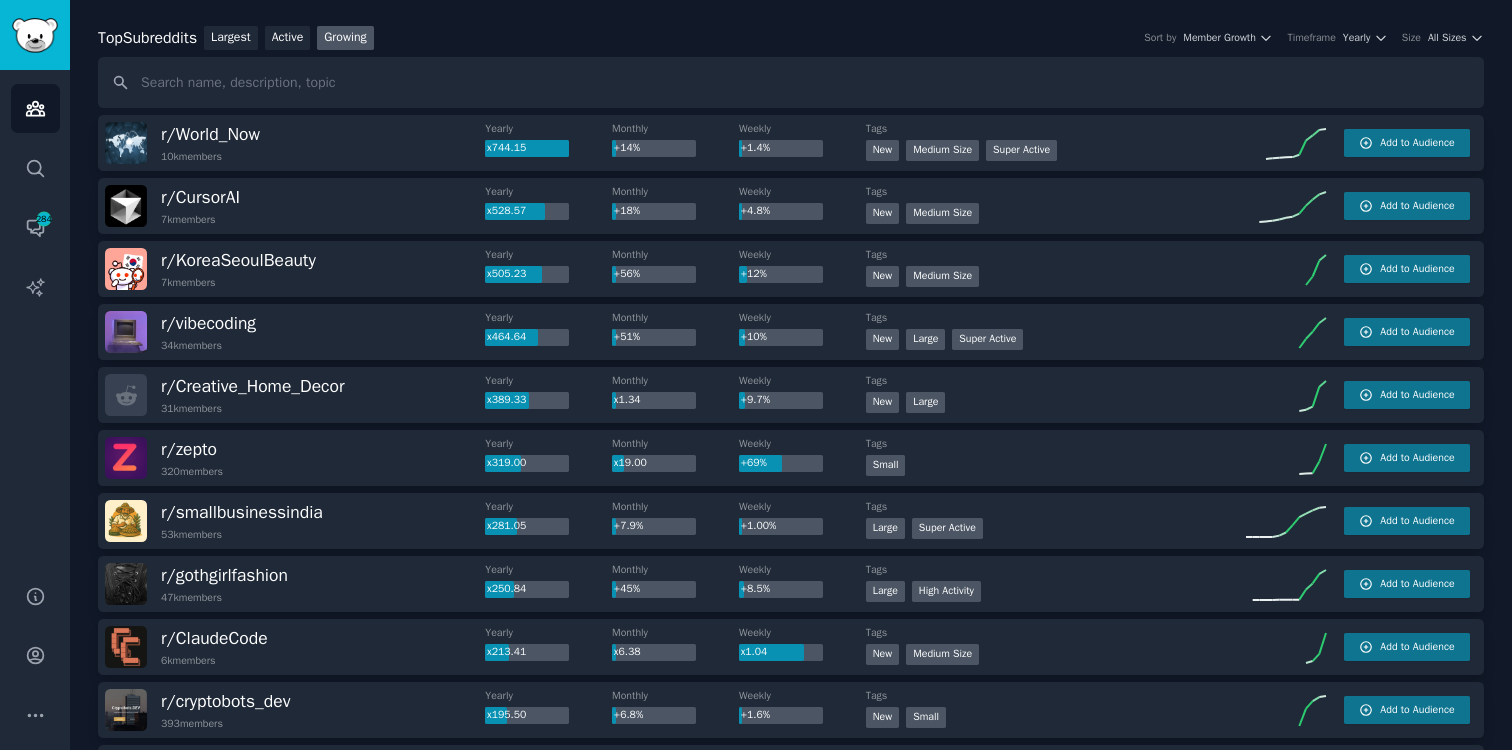 scroll, scrollTop: 0, scrollLeft: 0, axis: both 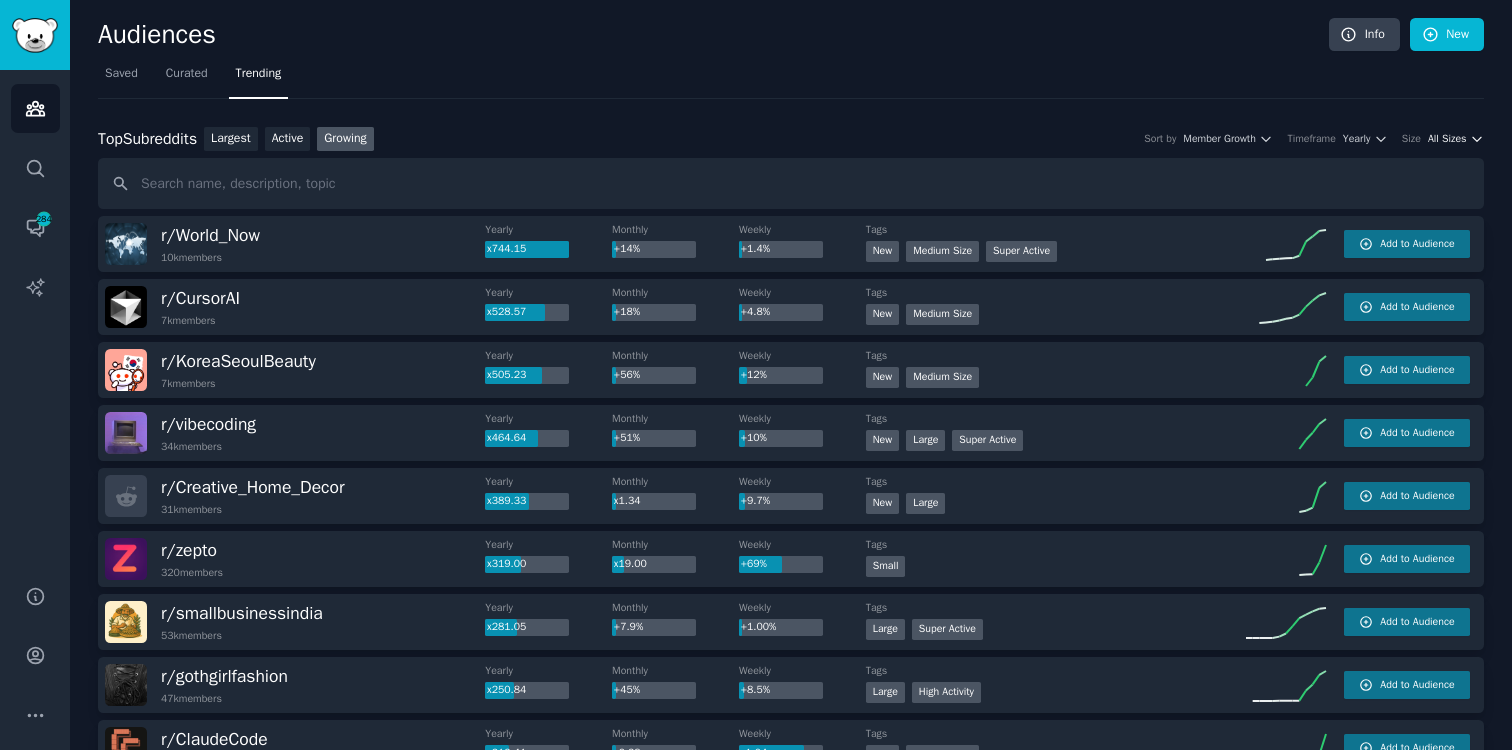 click on "All Sizes" at bounding box center (1447, 139) 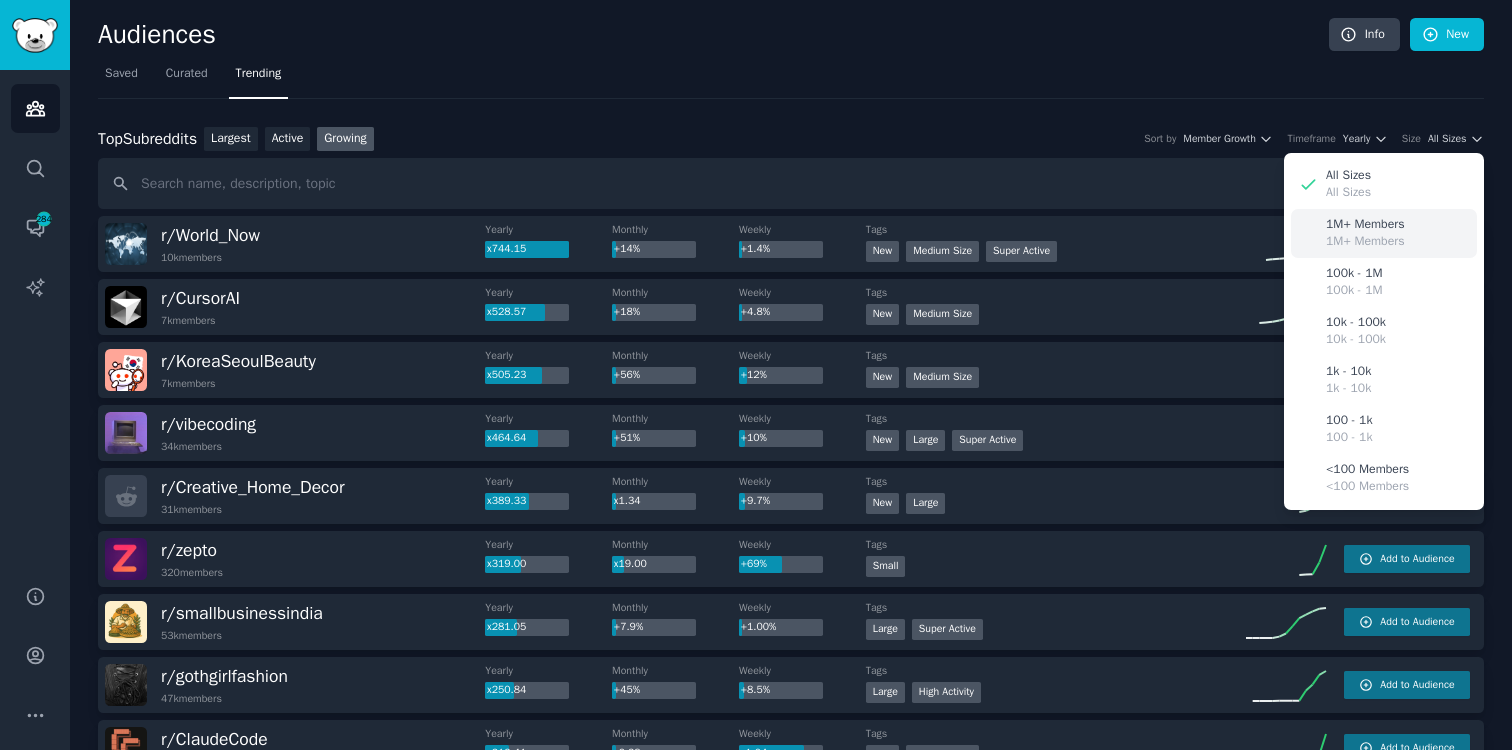 click on "1M+ Members" at bounding box center (1365, 225) 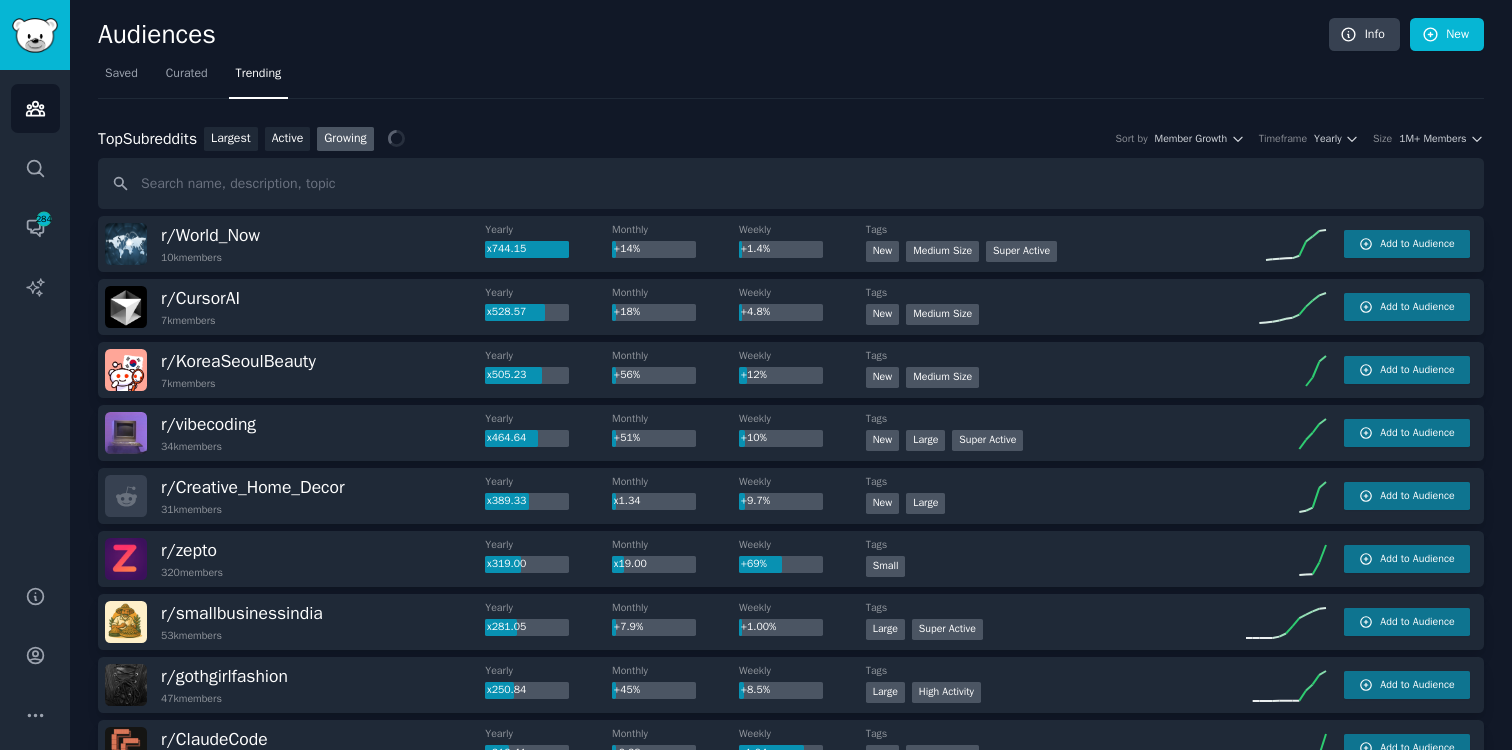 click on "Top   Subreddits Top Subreddits Largest Active Growing Sort by Member Growth Timeframe Yearly Size 1M+ Members r/ World_Now 10k  members Yearly x744.15 Monthly +14% Weekly +1.4% Tags >= 95th percentile for submissions / day New Medium Size Super Active Add to Audience r/ CursorAI 7k  members Yearly x528.57 Monthly +18% Weekly +4.8% Tags New Medium Size Add to Audience r/ KoreaSeoulBeauty 7k  members Yearly x505.23 Monthly +56% Weekly +12% Tags New Medium Size Add to Audience r/ vibecoding 34k  members Yearly x464.64 Monthly +51% Weekly +10% Tags New Large Super Active Add to Audience r/ Creative_Home_Decor 31k  members Yearly x389.33 Monthly x1.34 Weekly +9.7% Tags New Large Add to Audience r/ zepto 320  members Yearly x319.00 Monthly x19.00 Weekly +69% Tags Small Add to Audience r/ smallbusinessindia 53k  members Yearly x281.05 Monthly +7.9% Weekly +1.00% Tags Large Super Active Add to Audience r/ gothgirlfashion 47k  members Yearly x250.84 Monthly +45% Weekly +8.5% Tags Large High Activity Add to Audience" at bounding box center [791, 1785] 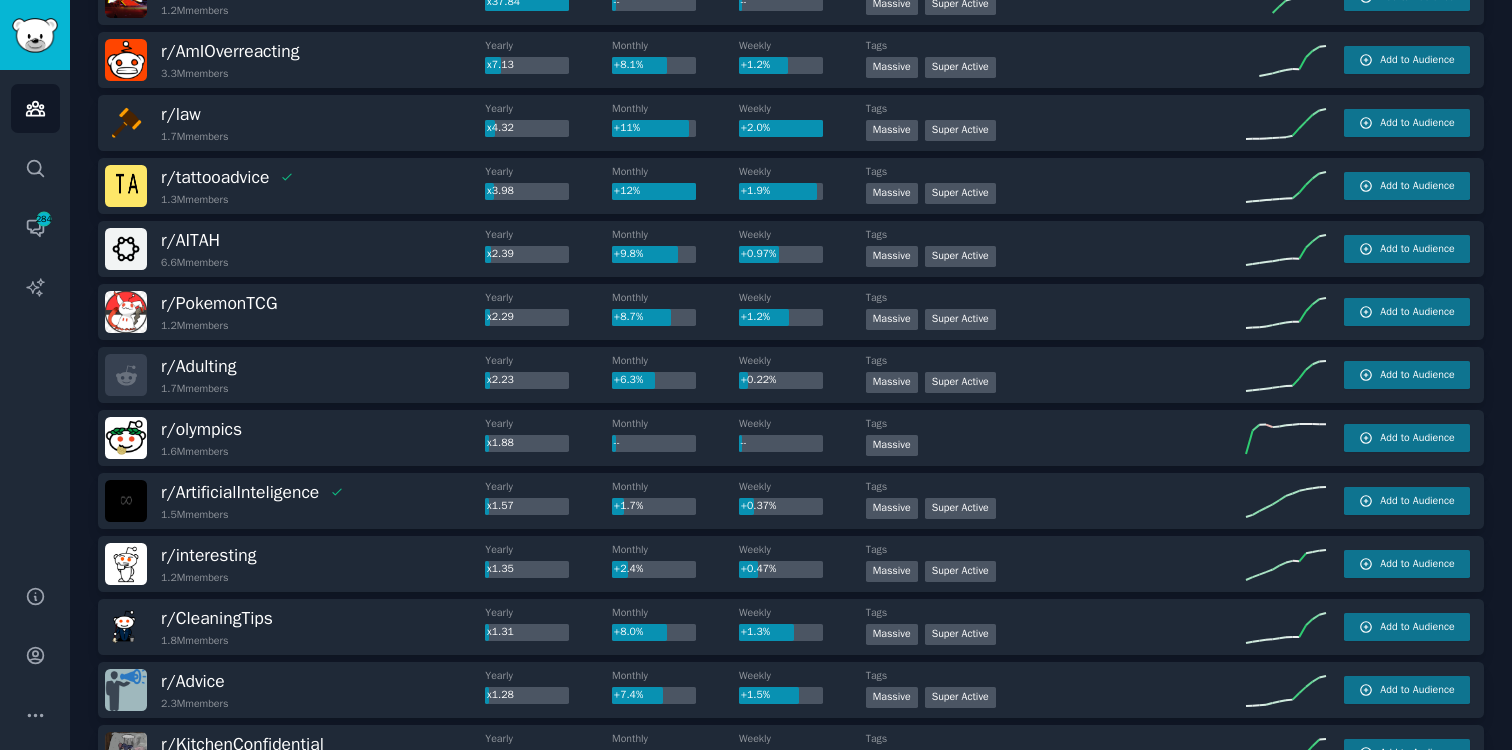scroll, scrollTop: 0, scrollLeft: 0, axis: both 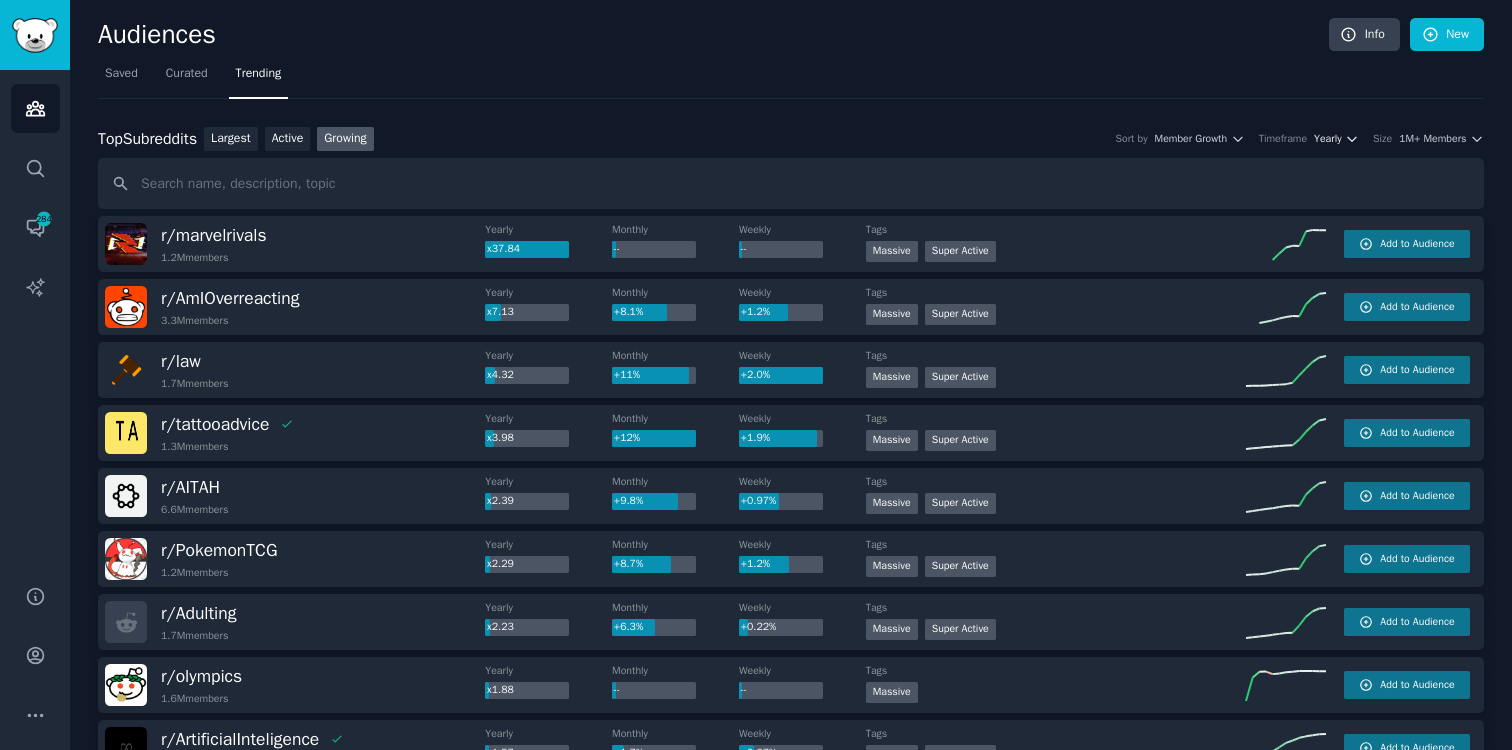 click 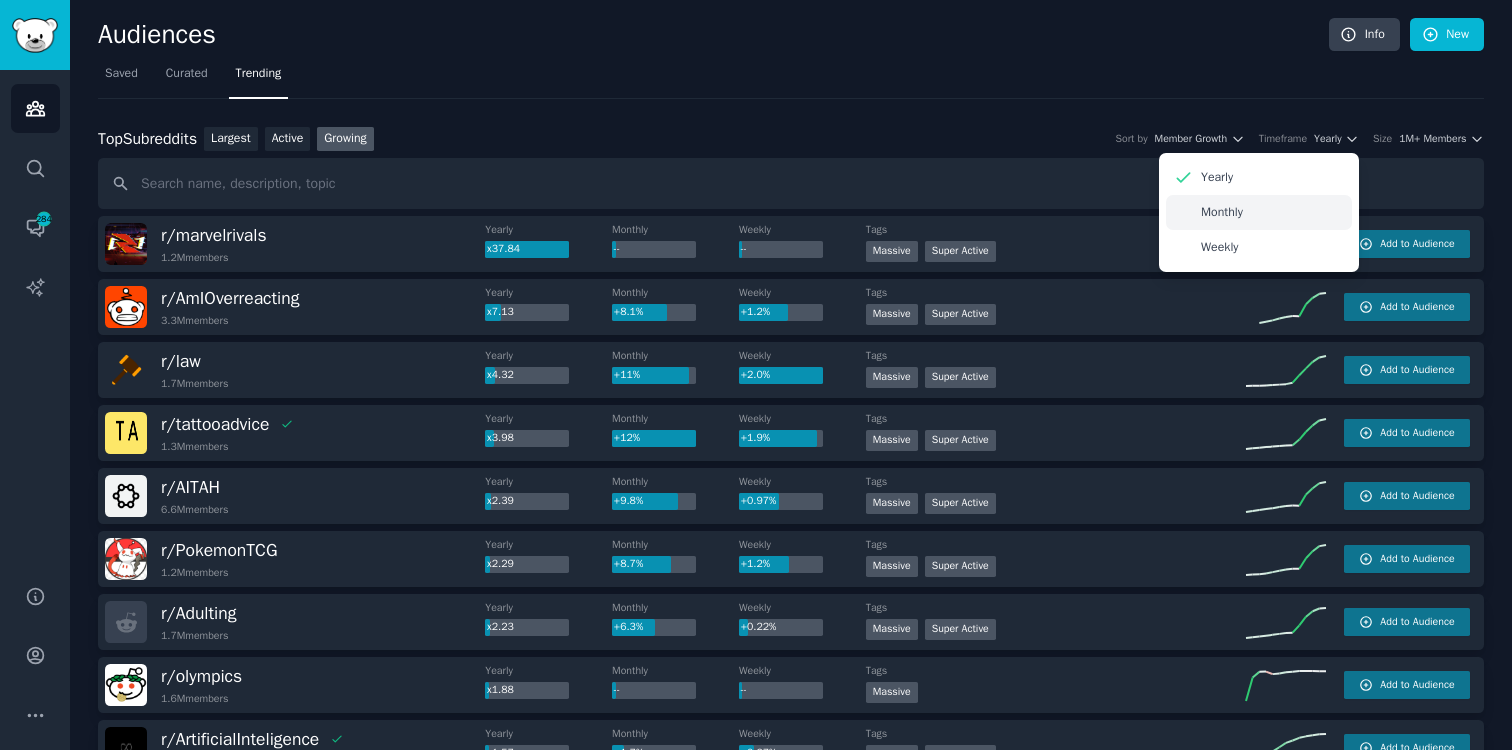 click on "Monthly" at bounding box center (1259, 212) 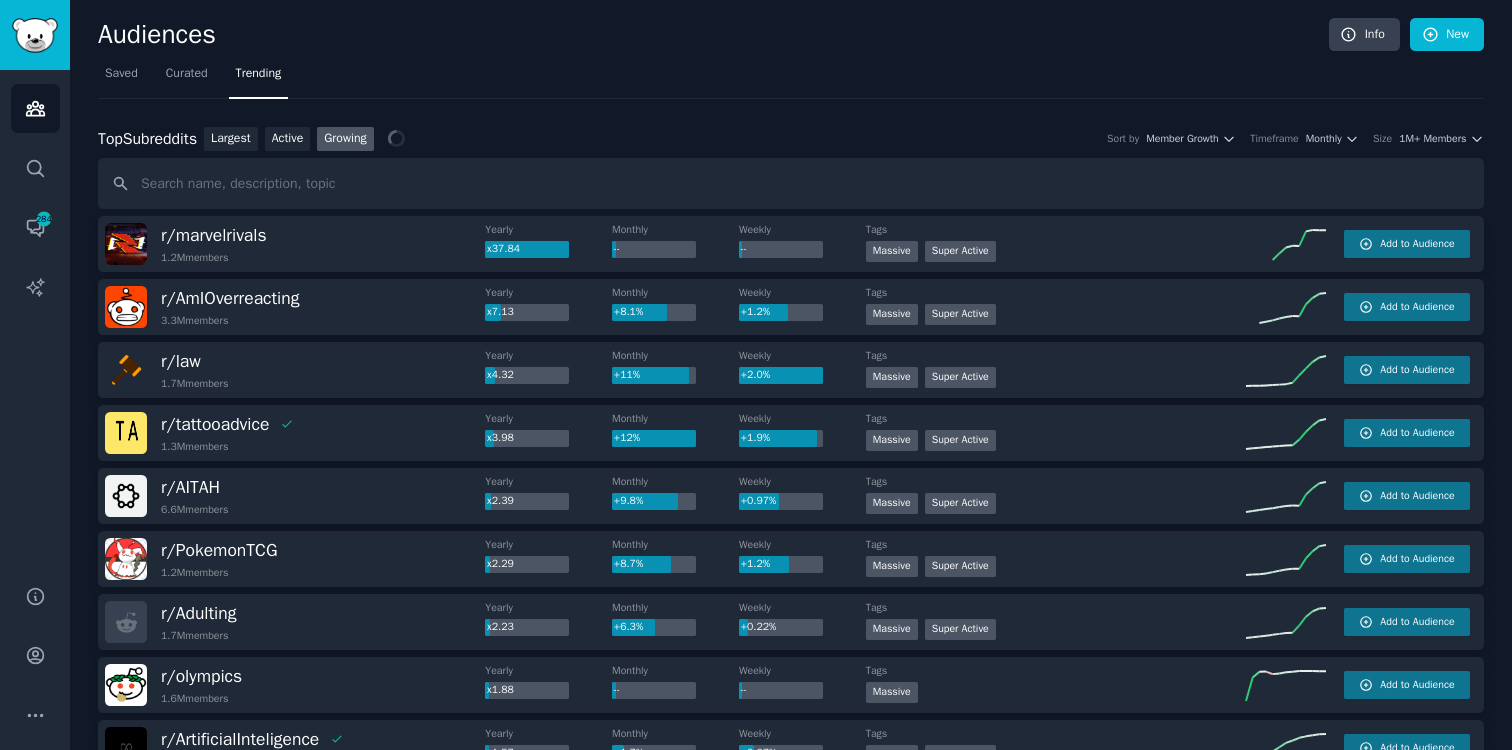 click on "Top   Subreddits Top Subreddits Largest Active Growing Sort by Member Growth Timeframe Monthly Size 1M+ Members r/ marvelrivals 1.2M  members Yearly x37.84 Monthly -- Weekly -- Tags Massive Super Active Add to Audience r/ AmIOverreacting 3.3M  members Yearly x7.13 Monthly +8.1% Weekly +1.2% Tags Massive Super Active Add to Audience r/ law 1.7M  members Yearly x4.32 Monthly +11% Weekly +2.0% Tags Massive Super Active Add to Audience r/ tattooadvice 1.3M  members Yearly x3.98 Monthly +12% Weekly +1.9% Tags Massive Super Active Add to Audience r/ AITAH 6.6M  members Yearly x2.39 Monthly +9.8% Weekly +0.97% Tags Massive Super Active Add to Audience r/ PokemonTCG 1.2M  members Yearly x2.29 Monthly +8.7% Weekly +1.2% Tags Massive Super Active Add to Audience r/ Adulting 1.7M  members Yearly x2.23 Monthly +6.3% Weekly +0.22% Tags Massive Super Active Add to Audience r/ olympics 1.6M  members Yearly x1.88 Monthly -- Weekly -- Tags Massive Add to Audience r/ ArtificialInteligence 1.5M  members Yearly x1.57 Monthly r/" at bounding box center [791, 1785] 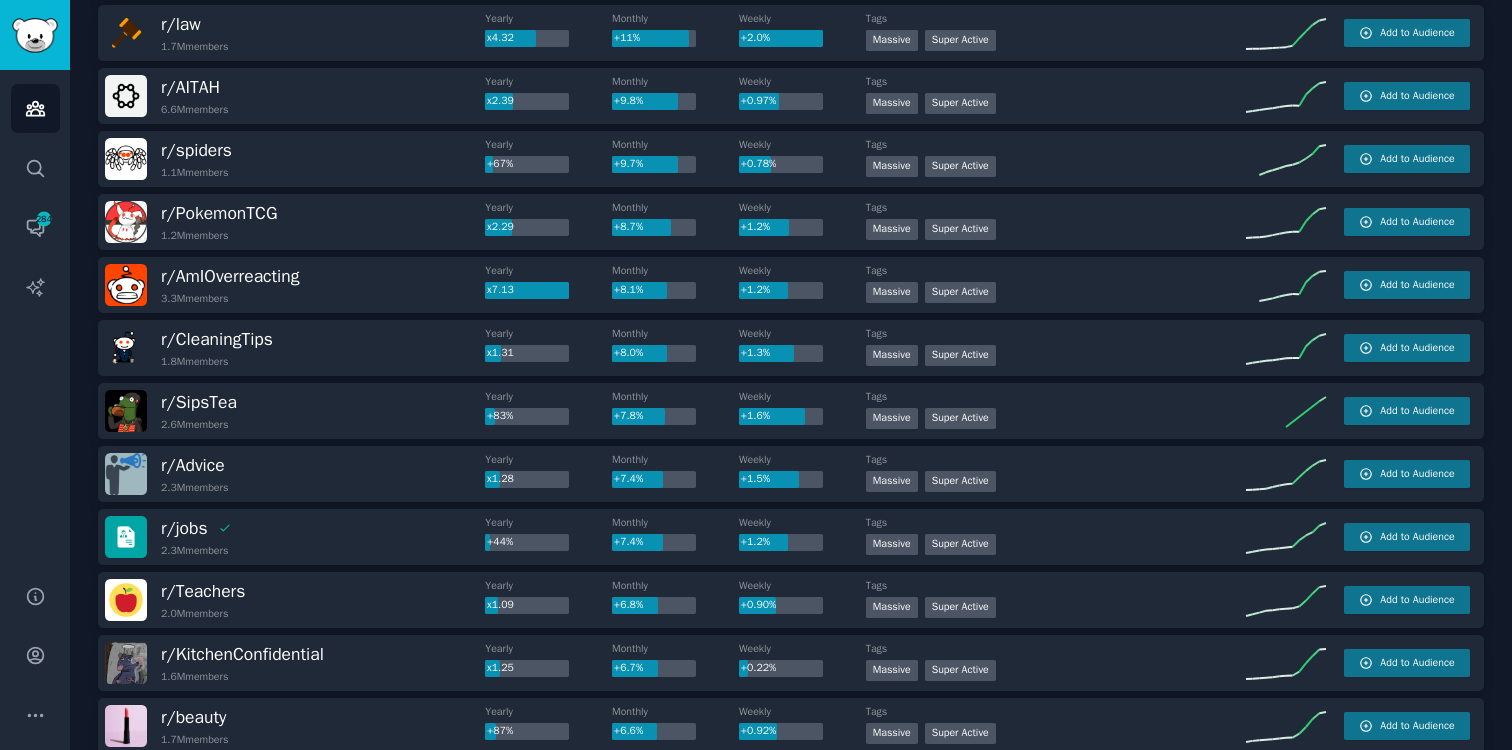 scroll, scrollTop: 0, scrollLeft: 0, axis: both 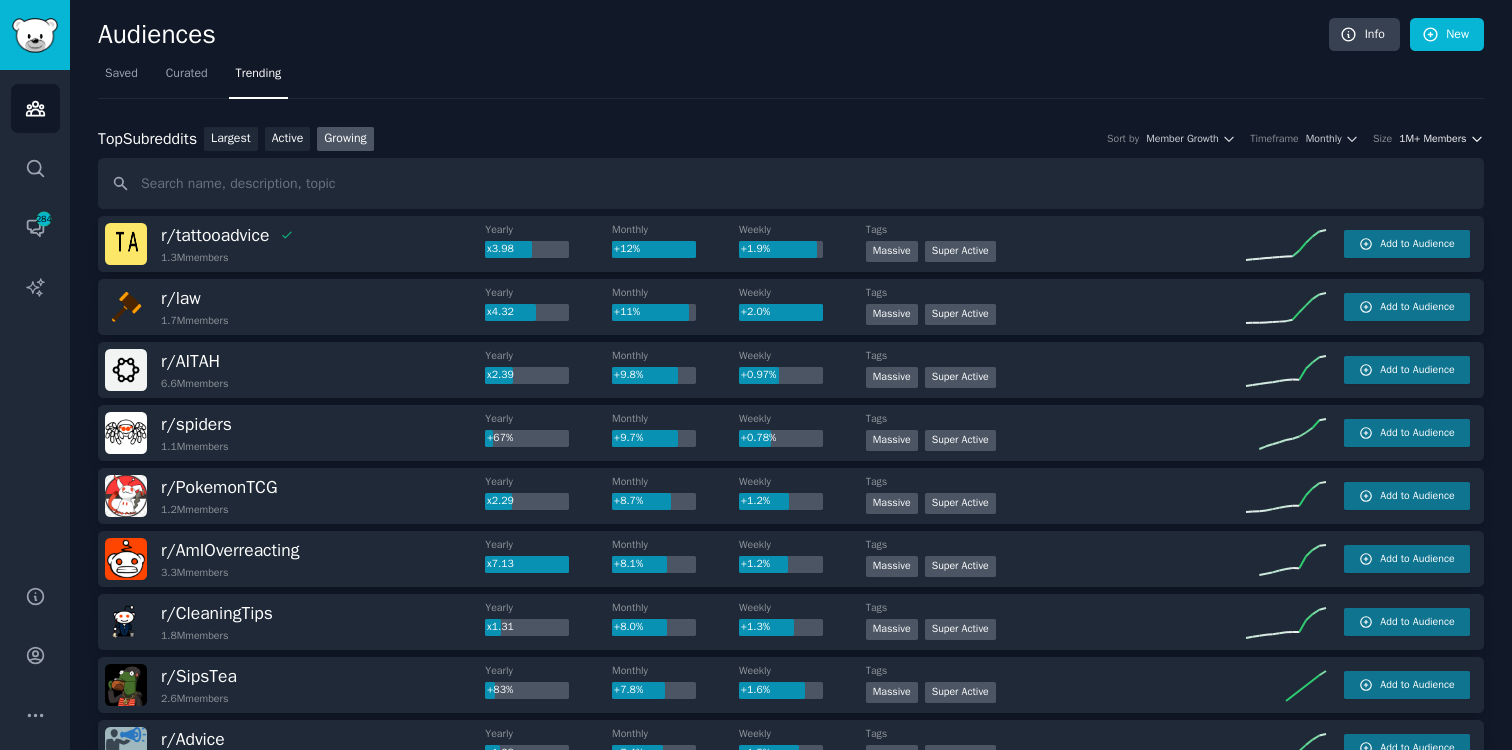 click on "1M+ Members" at bounding box center [1432, 139] 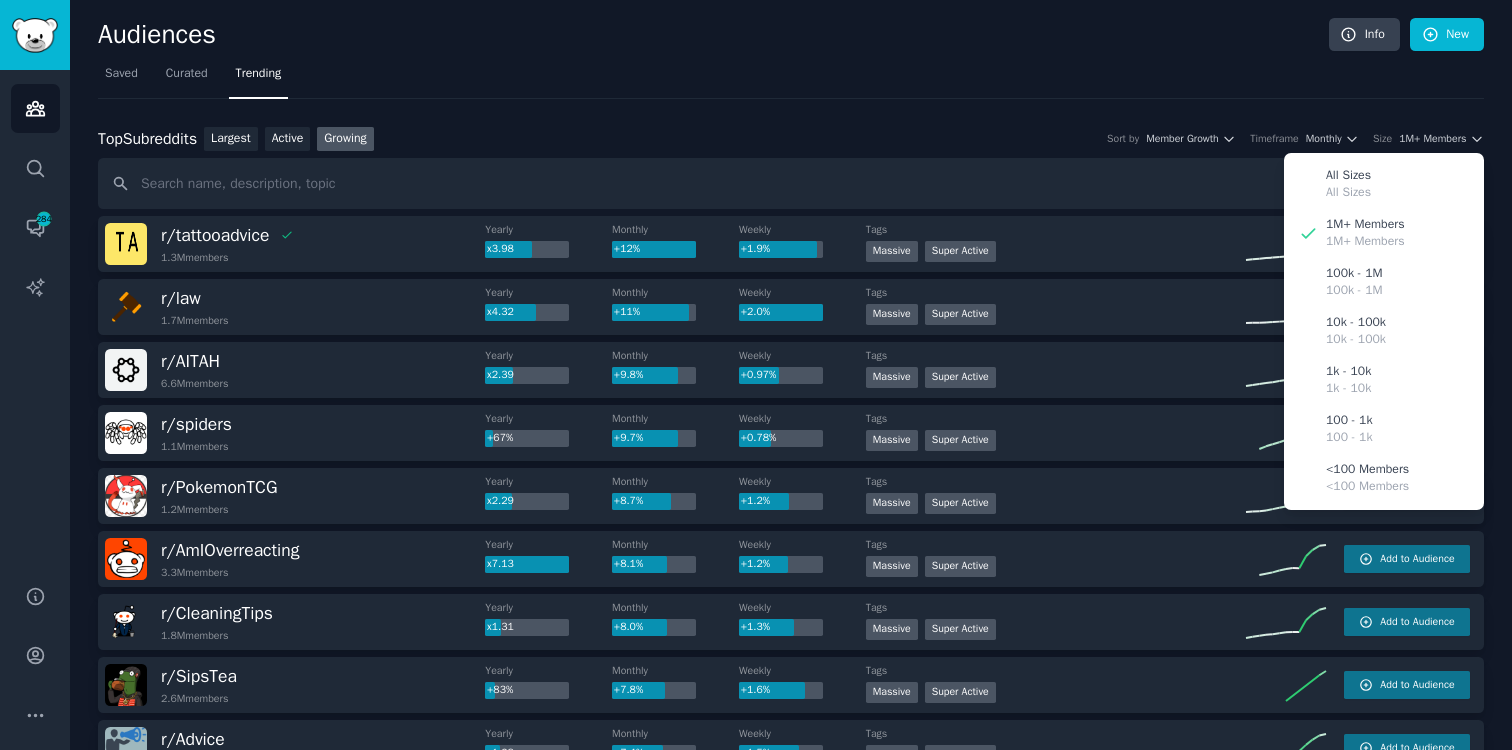 click on "Top   Subreddits Top Subreddits Largest Active Growing Sort by Member Growth Timeframe Monthly Size 1M+ Members All Sizes All Sizes 1M+ Members 1M+ Members 100k - 1M 100k - 1M 10k - 100k 10k - 100k 1k - 10k 1k - 10k 100 - 1k 100 - 1k <100 Members <100 Members r/ tattooadvice 1.3M  members Yearly x3.98 Monthly +12% Weekly +1.9% Tags >= 95th percentile for submissions / day Massive Super Active Add to Audience r/ law 1.7M  members Yearly x4.32 Monthly +11% Weekly +2.0% Tags Massive Super Active Add to Audience r/ AITAH 6.6M  members Yearly x2.39 Monthly +9.8% Weekly +0.97% Tags Massive Super Active Add to Audience r/ spiders 1.1M  members Yearly +67% Monthly +9.7% Weekly +0.78% Tags Massive Super Active Add to Audience r/ PokemonTCG 1.2M  members Yearly x2.29 Monthly +8.7% Weekly +1.2% Tags Massive Super Active Add to Audience r/ AmIOverreacting 3.3M  members Yearly x7.13 Monthly +8.1% Weekly +1.2% Tags Massive Super Active Add to Audience r/ CleaningTips 1.8M  members Yearly x1.31 Monthly +8.0% Weekly +1.3% r/" at bounding box center (791, 1783) 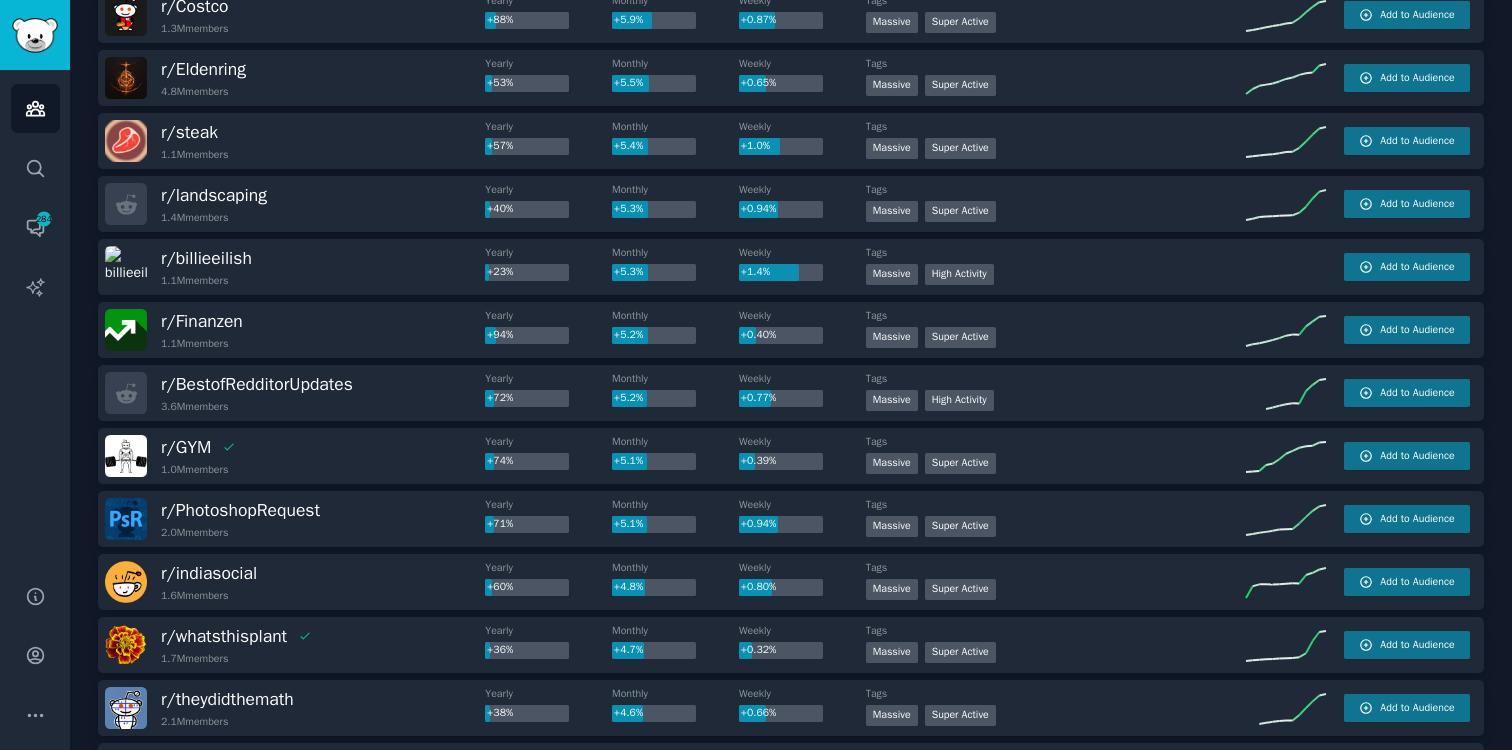scroll, scrollTop: 0, scrollLeft: 0, axis: both 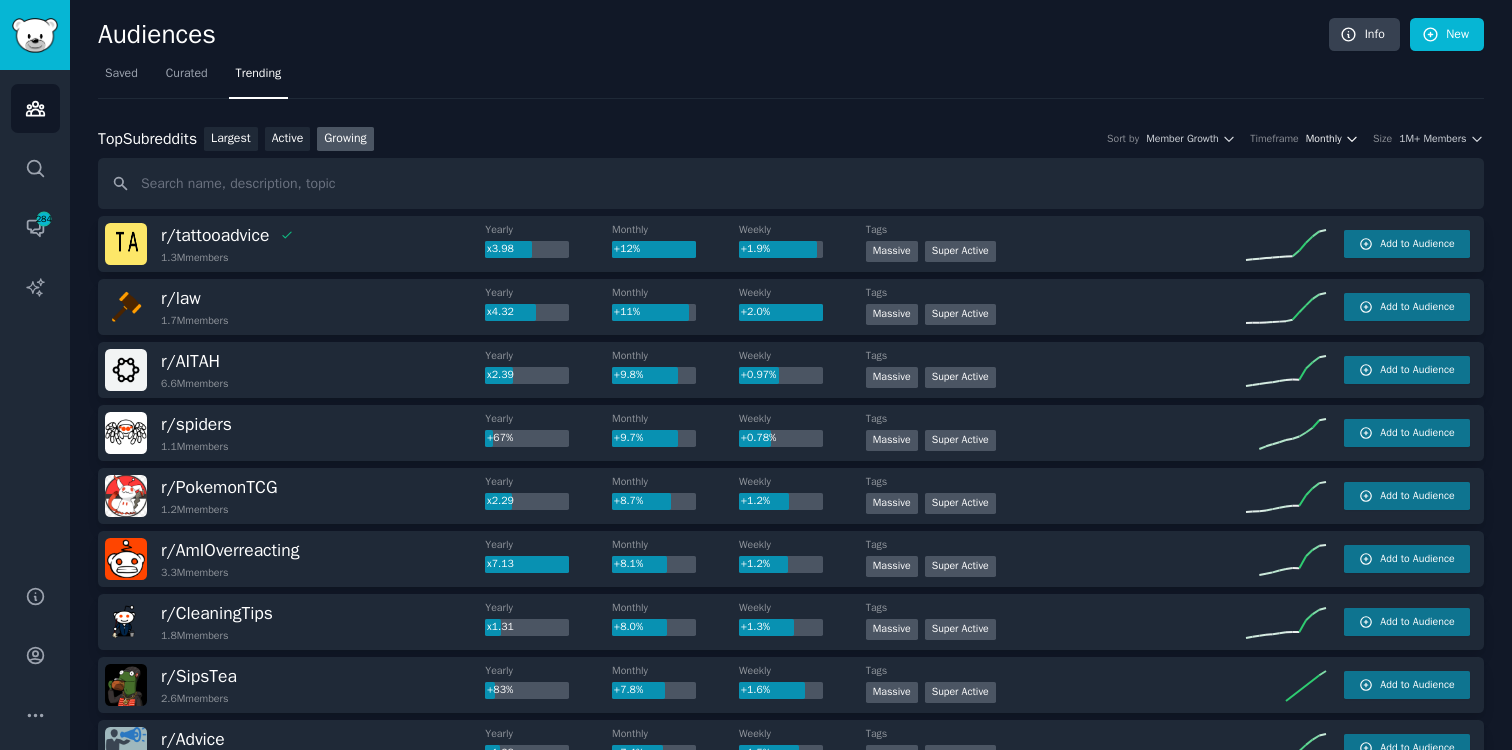 click on "Monthly" at bounding box center (1324, 139) 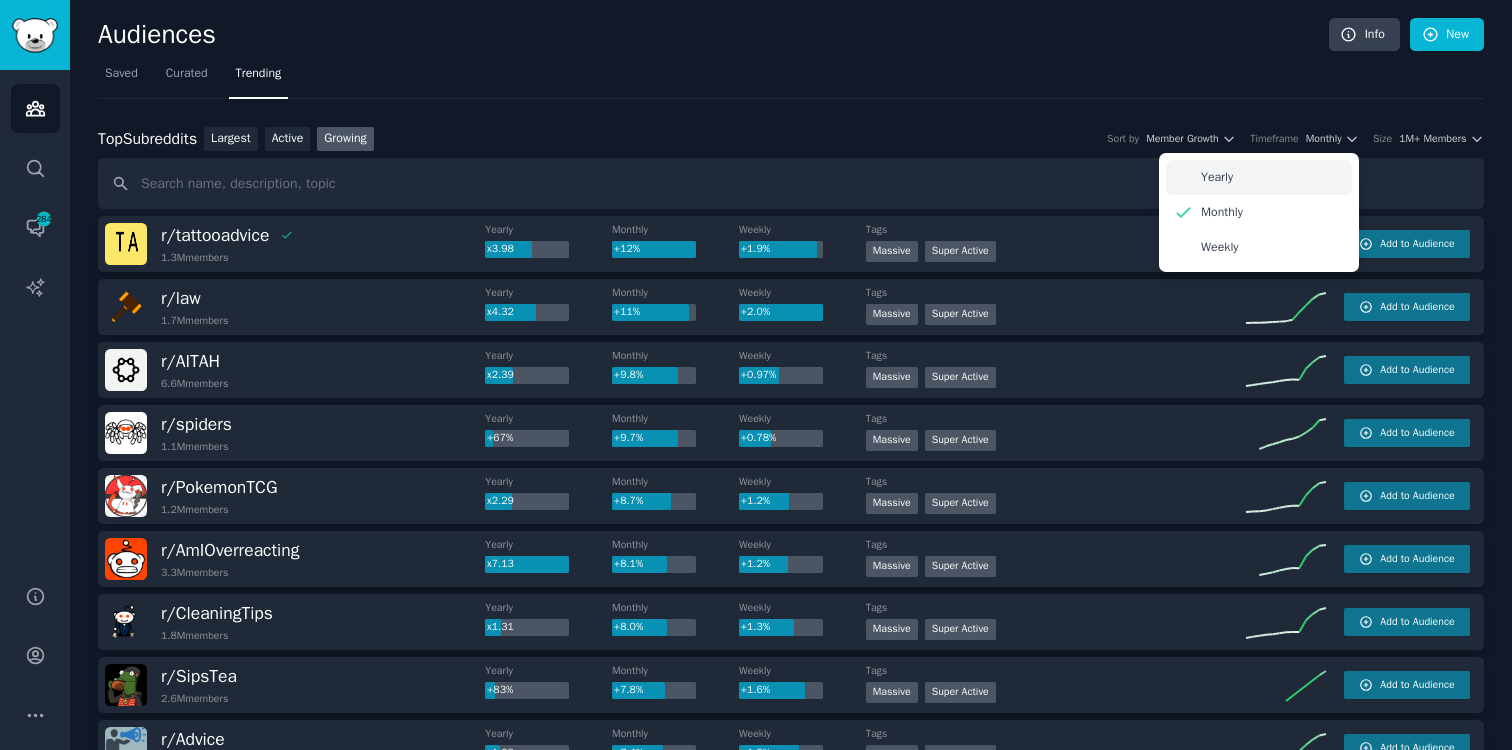 click on "Yearly" at bounding box center [1259, 177] 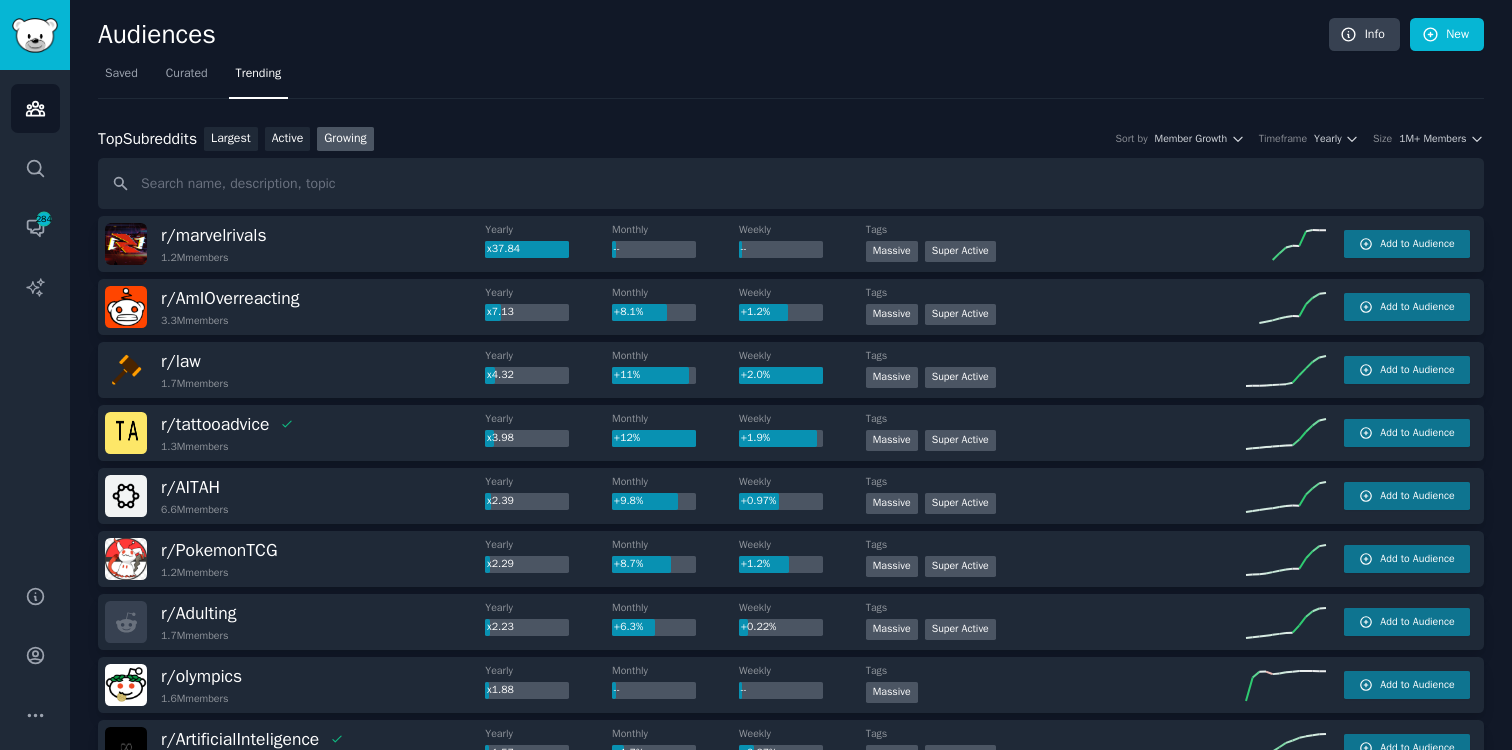 click on "Saved Curated Trending" at bounding box center (791, 78) 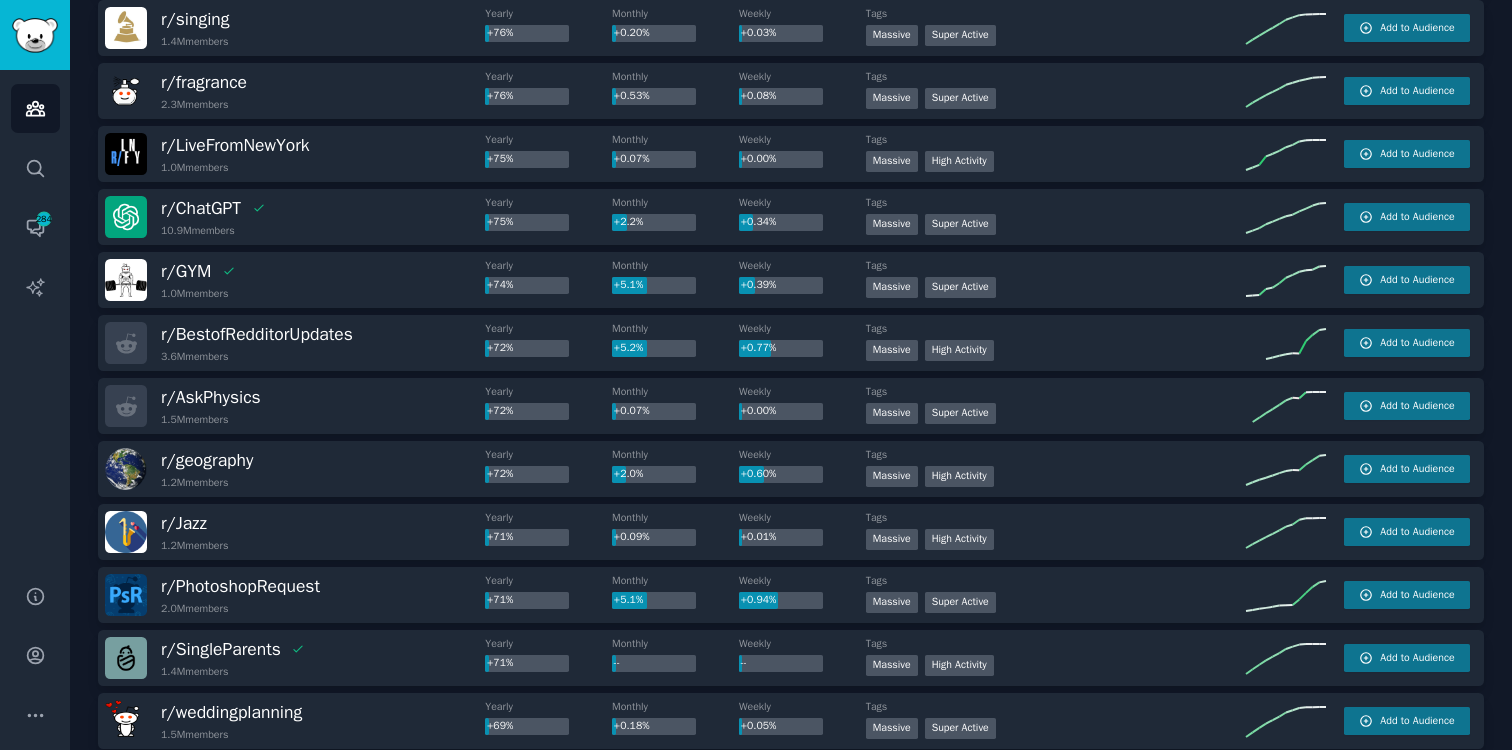 scroll, scrollTop: 2745, scrollLeft: 0, axis: vertical 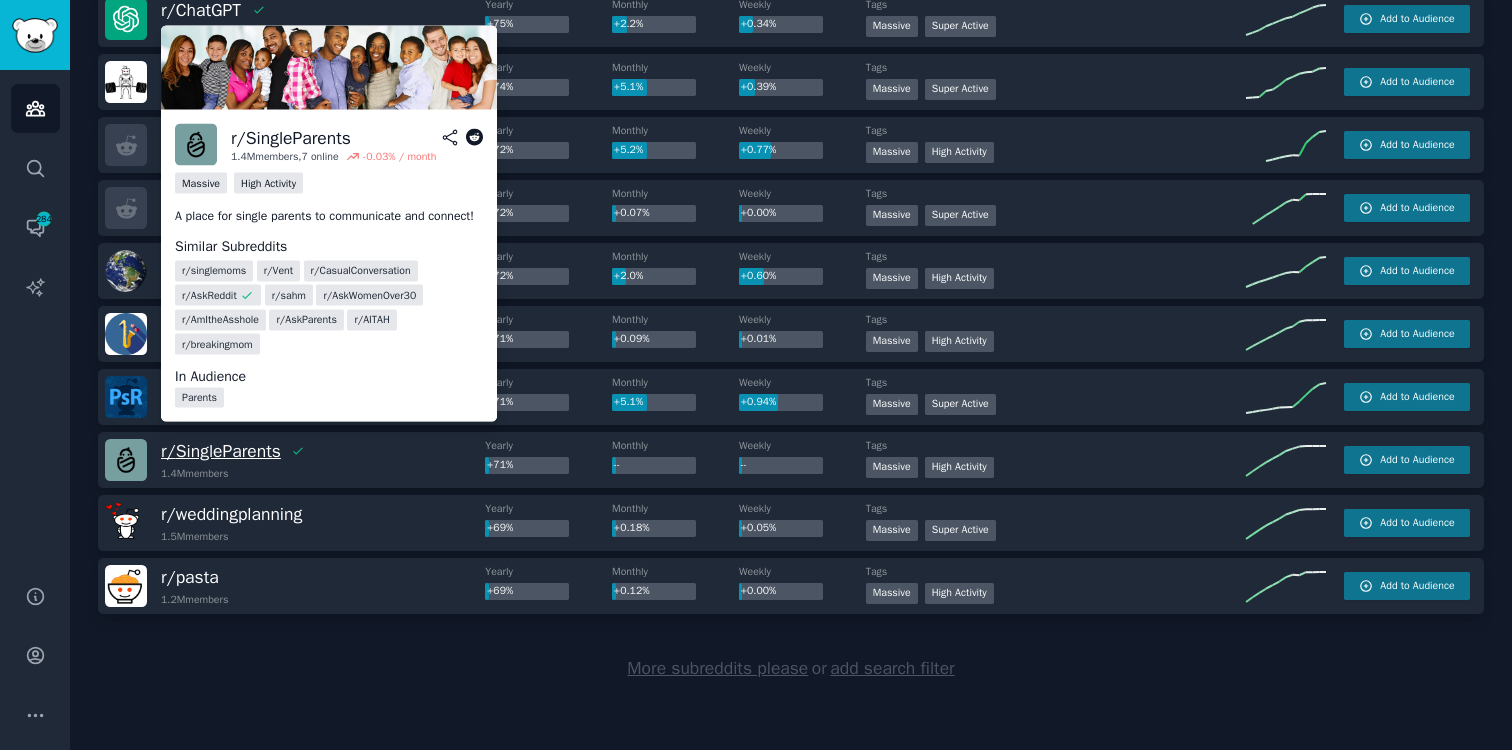 click on "r/ SingleParents" at bounding box center [221, 451] 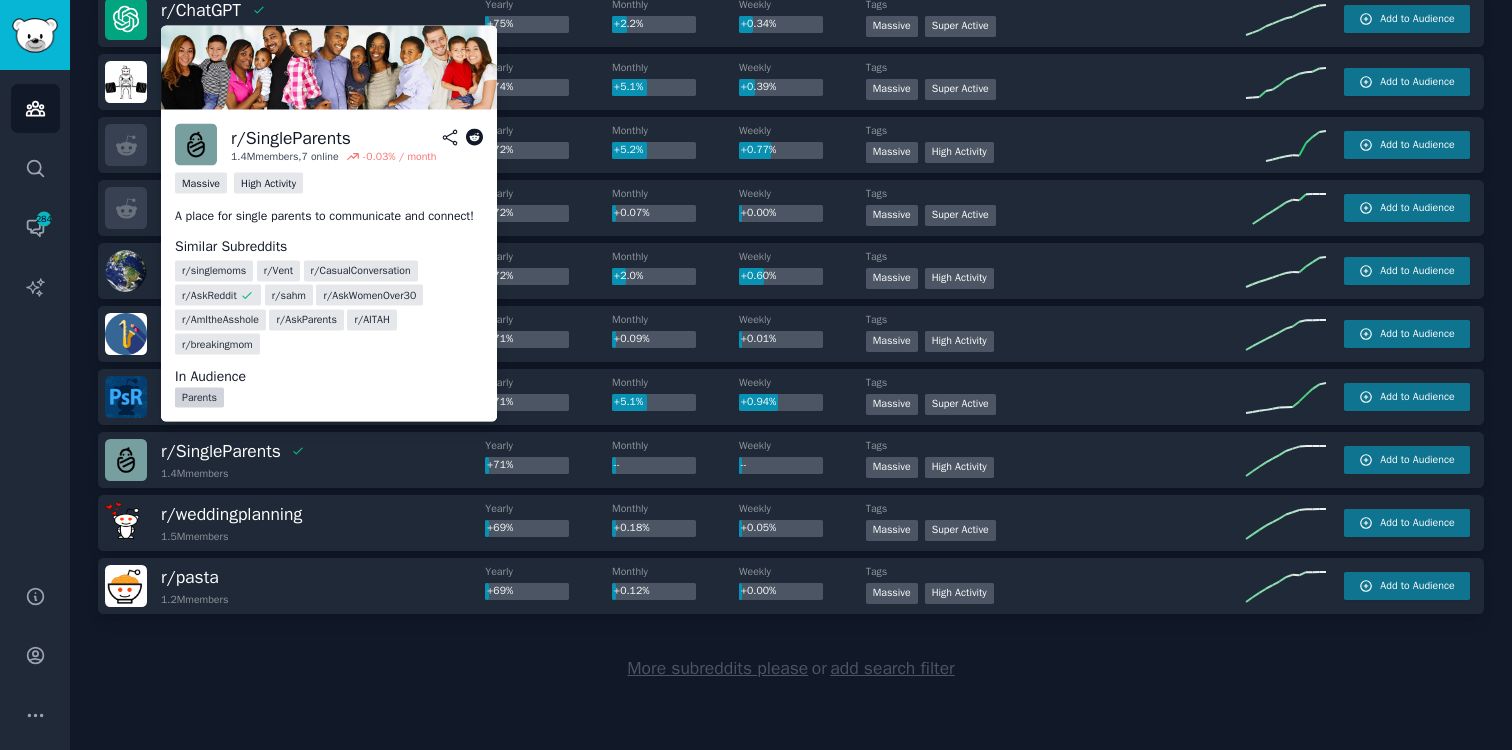click on "Parents" at bounding box center [199, 398] 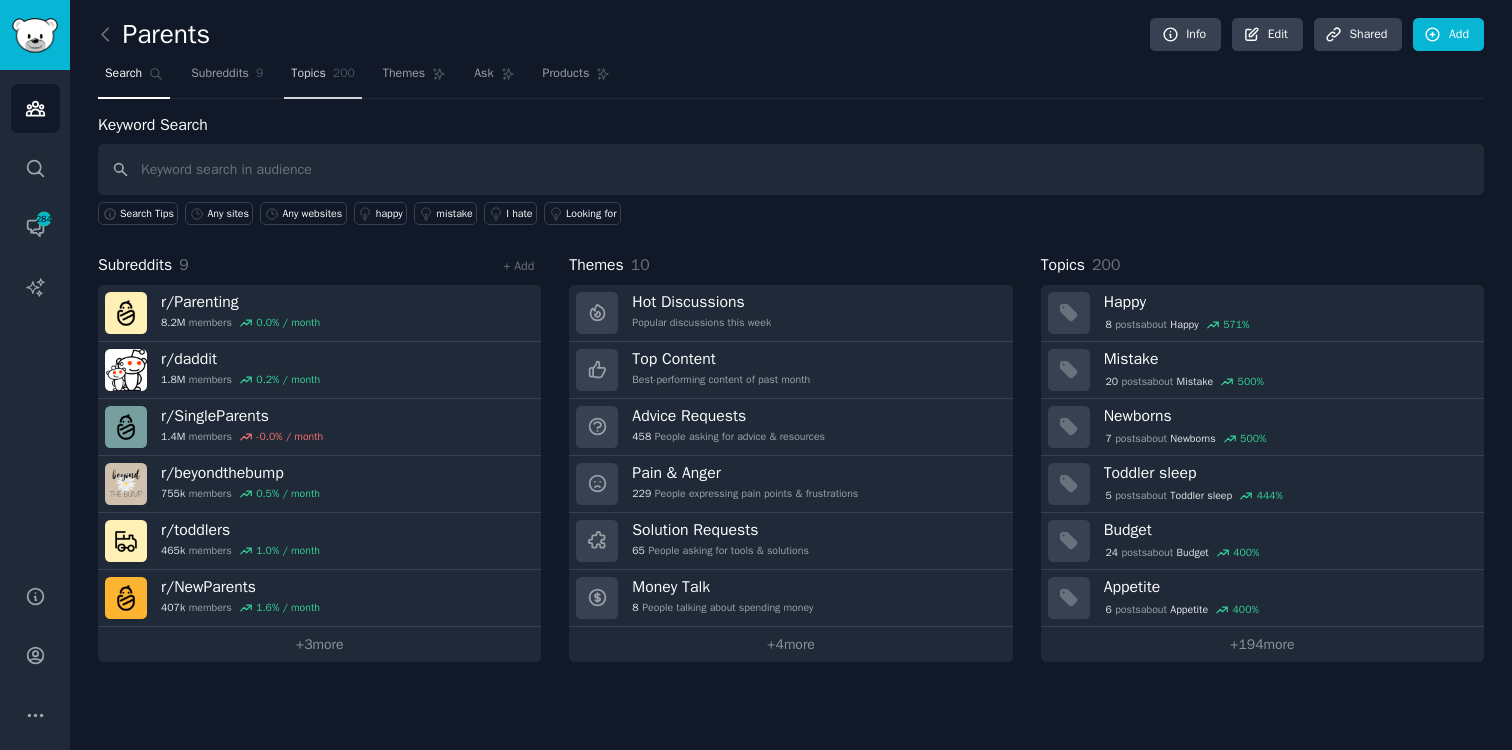 click on "Topics" at bounding box center (308, 74) 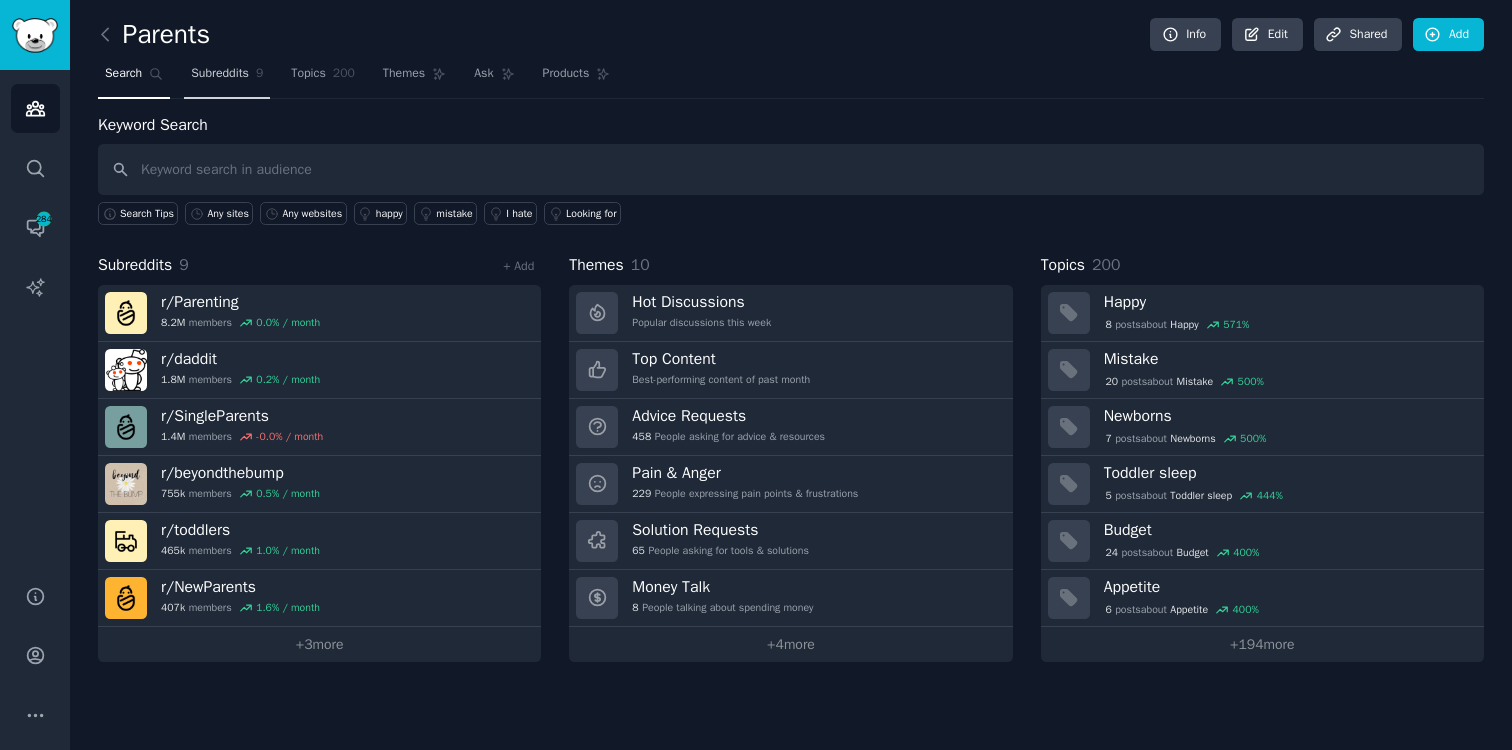 click on "Subreddits" at bounding box center [220, 74] 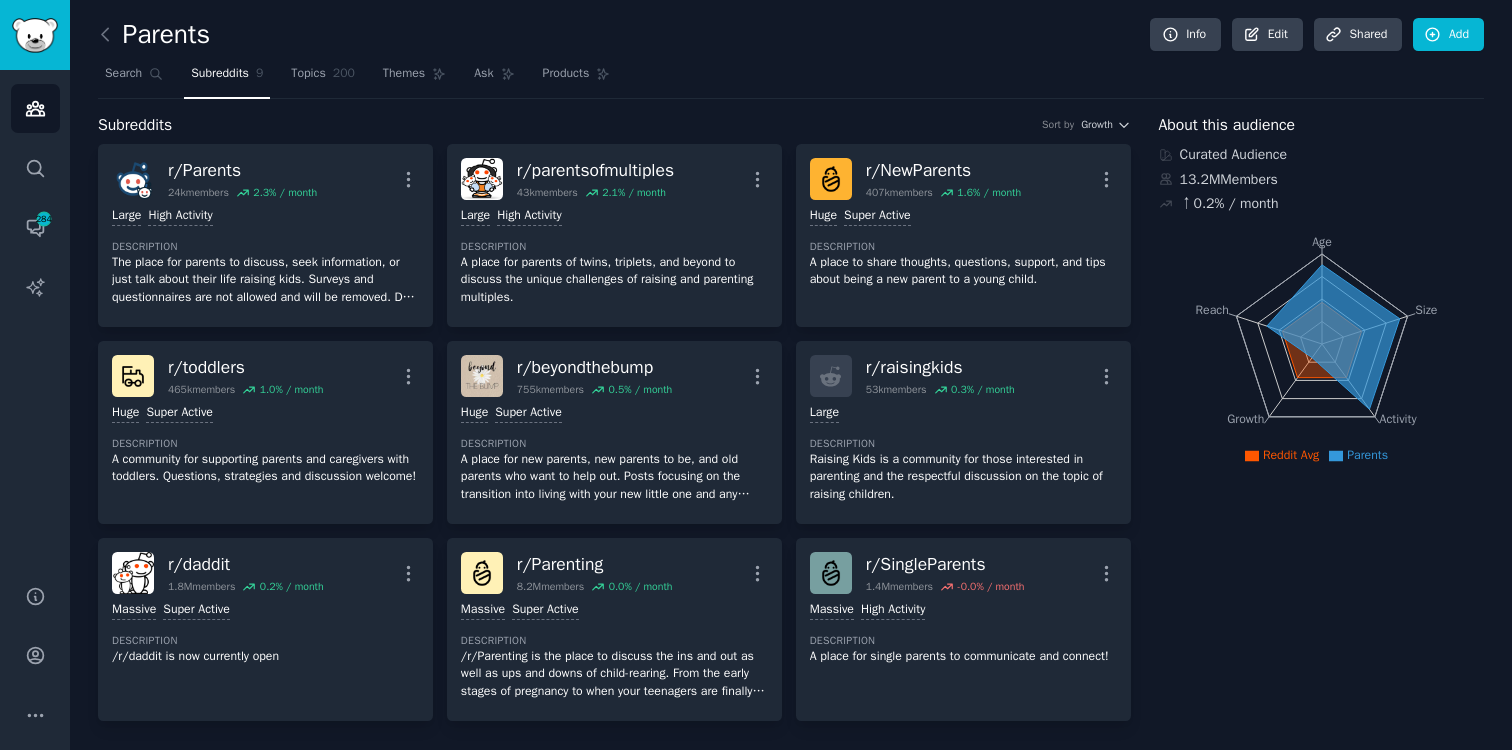 click on "Parents Info Edit Share d Add" at bounding box center [791, 38] 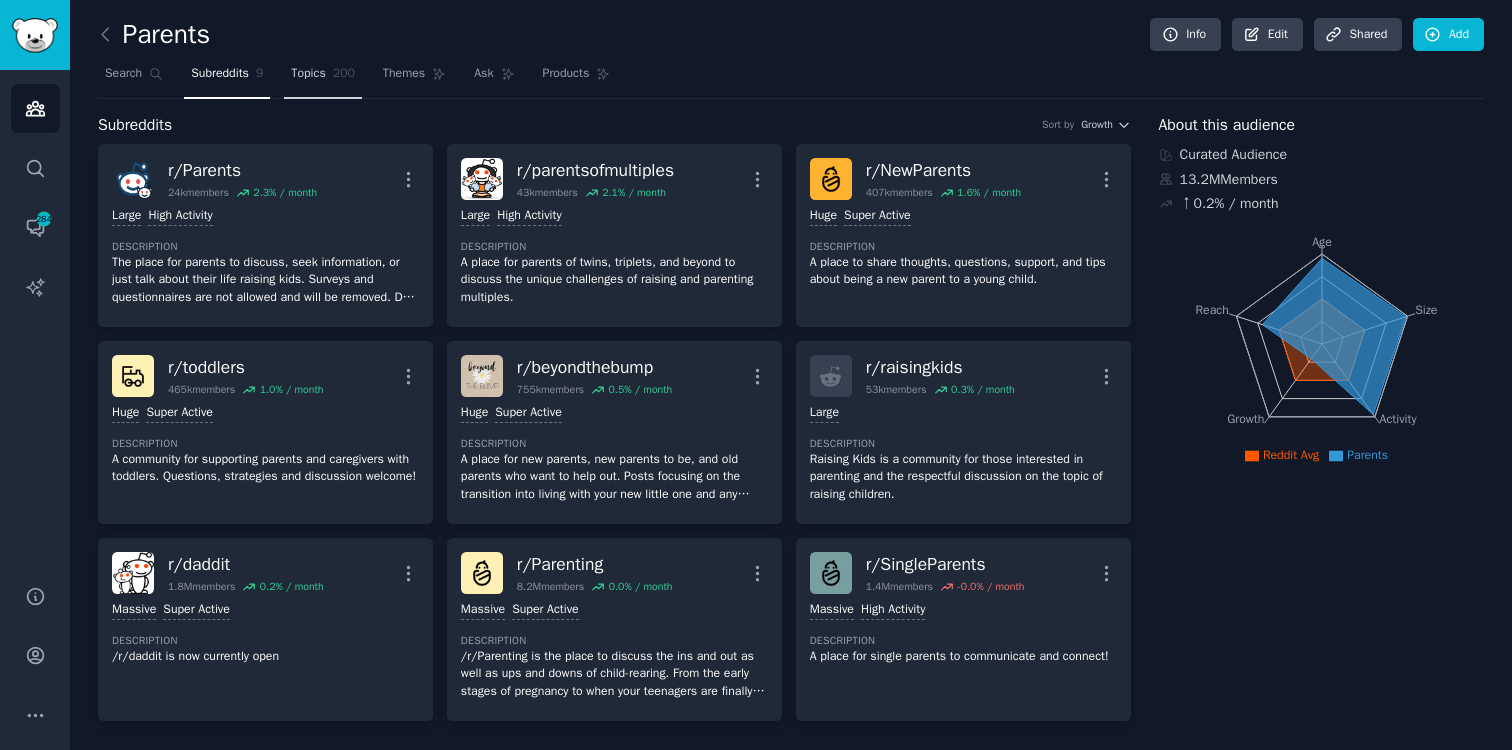 click on "200" 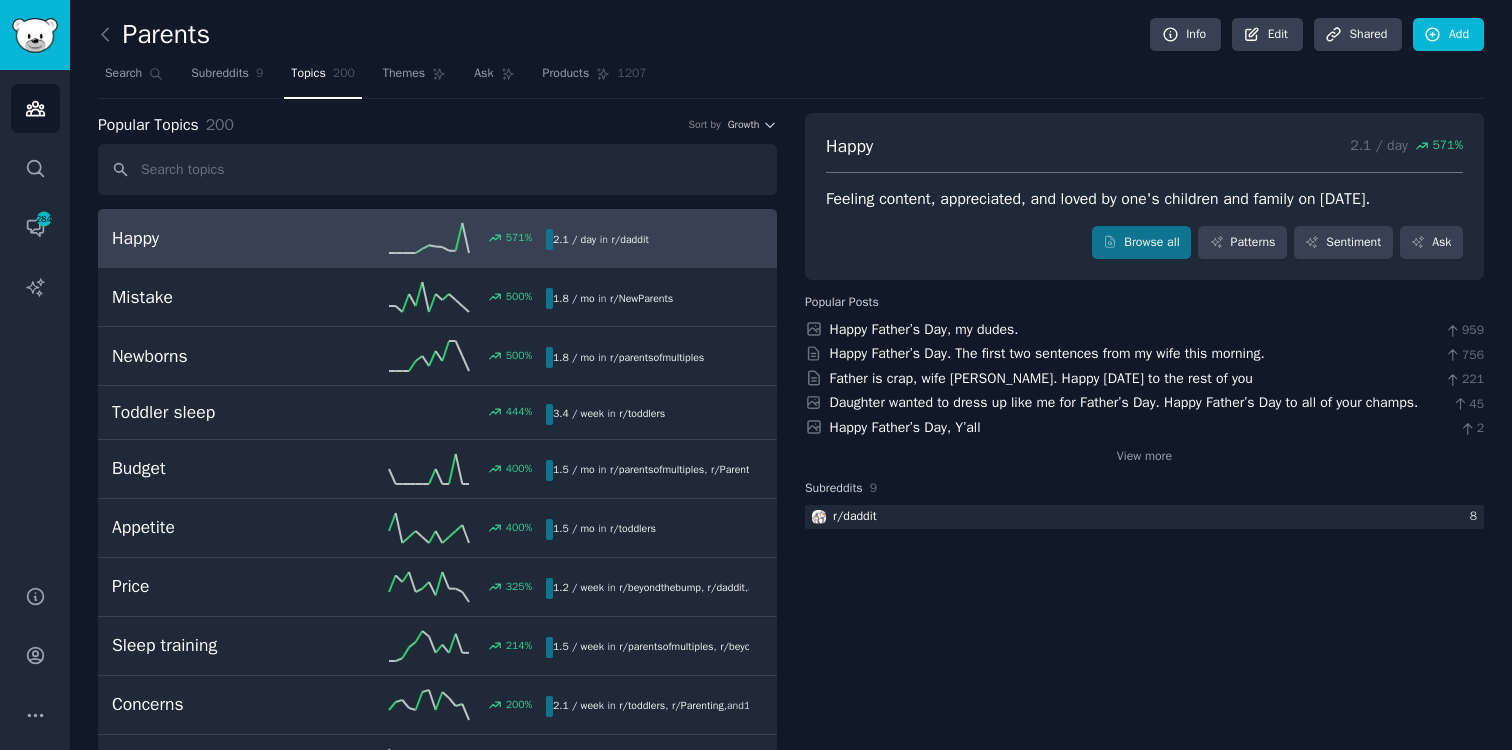 click on "Popular Topics 200 Sort by Growth Happy 571 % 2.1 / day  in    r/ daddit Mistake 500 % 1.8 / mo  in    r/ NewParents Newborns 500 % 1.8 / mo  in    r/ parentsofmultiples Toddler sleep 444 % 3.4 / week  in    r/ toddlers Budget 400 % 1.5 / mo  in    r/ parentsofmultiples ,  r/ Parenting Appetite 400 % 1.5 / mo  in    r/ toddlers Price 325 % 1.2 / week  in    r/ beyondthebump ,  r/ daddit ,   and  1  other Sleep training 214 % 1.5 / week  in    r/ parentsofmultiples ,  r/ beyondthebump Concerns 200 % 2.1 / week  in    r/ toddlers ,  r/ Parenting ,   and  1  other Toddler behavior 200 % 2.7 / mo  in    r/ toddlers ,  r/ Parenting Toddlerhood 200 % 1.8 / mo  in    r/ toddlers Illness 183 % 1.2 / week  in    r/ toddlers ,  r/ NewParents Childcare 167 % 1.7 / week  in    r/ daddit ,  r/ NewParents Strollers 167 % 2.4 / mo  in    r/ parentsofmultiples [PERSON_NAME] price 150 % 1.5 / mo  in    r/ NewParents Emotions 133 % 2.0 / week  in    r/ parentsofmultiples ,  r/ Parenting ,   and  3  other s Expensive 133 % 2.1 / mo" at bounding box center [791, 6034] 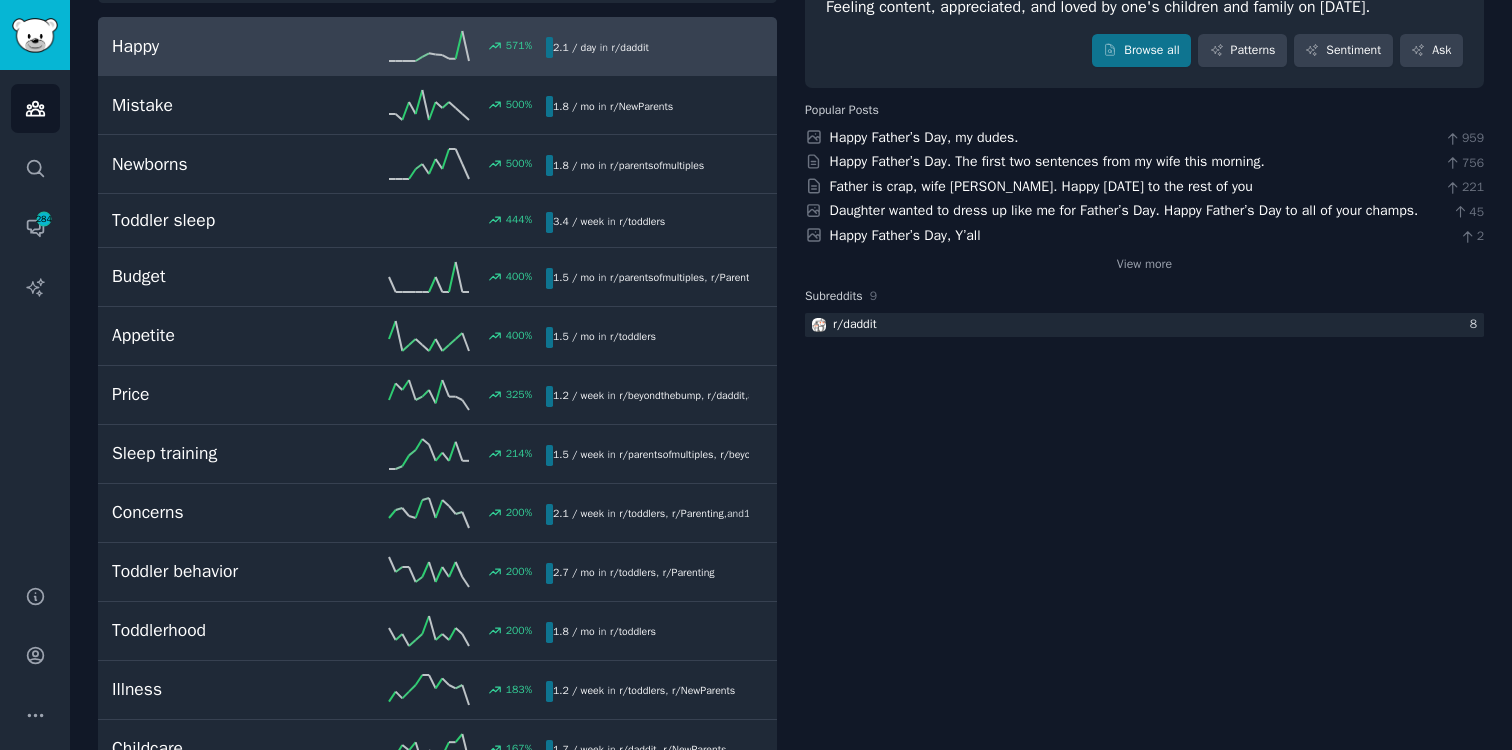 scroll, scrollTop: 0, scrollLeft: 0, axis: both 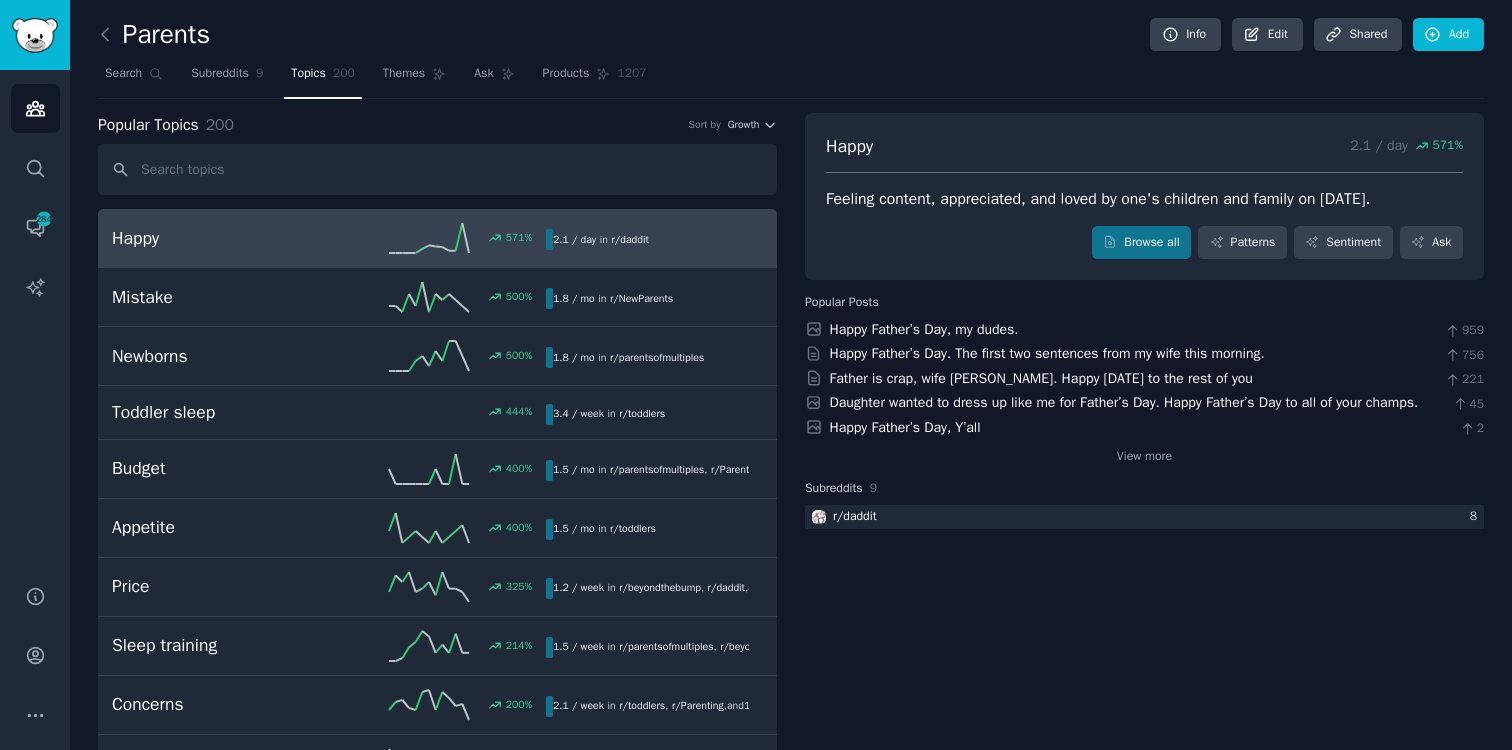 click on "Browse all Patterns Sentiment Ask" at bounding box center (1144, 243) 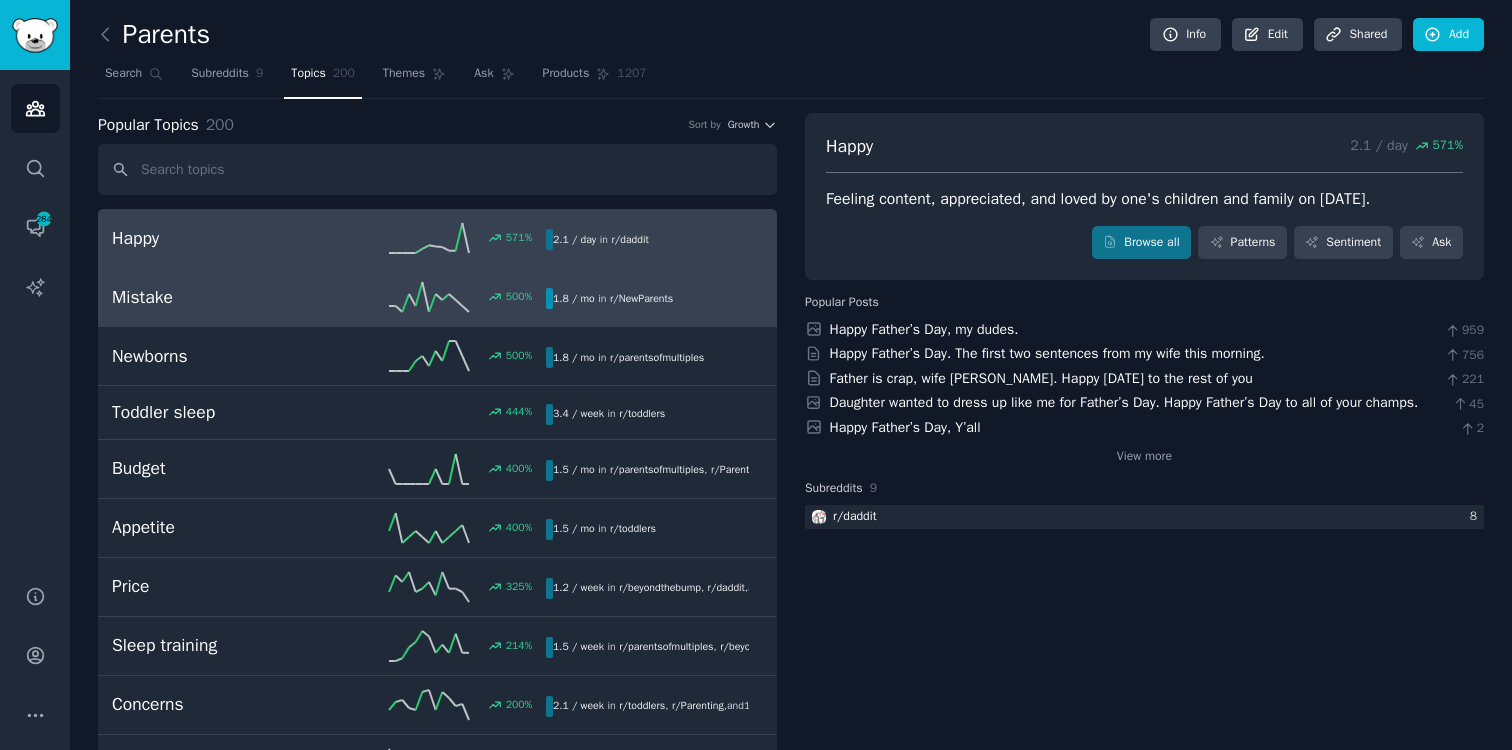 click on "Mistake" at bounding box center [220, 297] 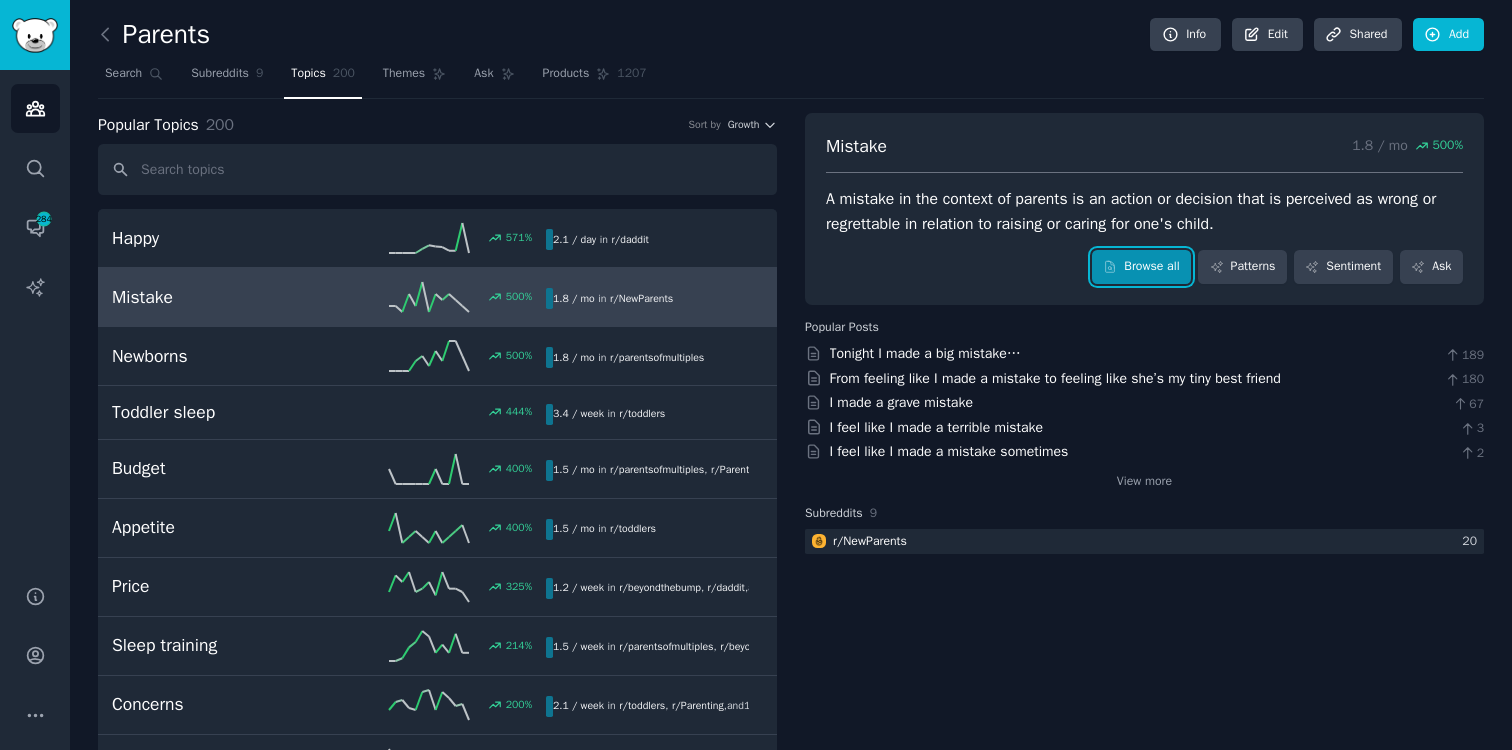 click on "Browse all" at bounding box center [1141, 267] 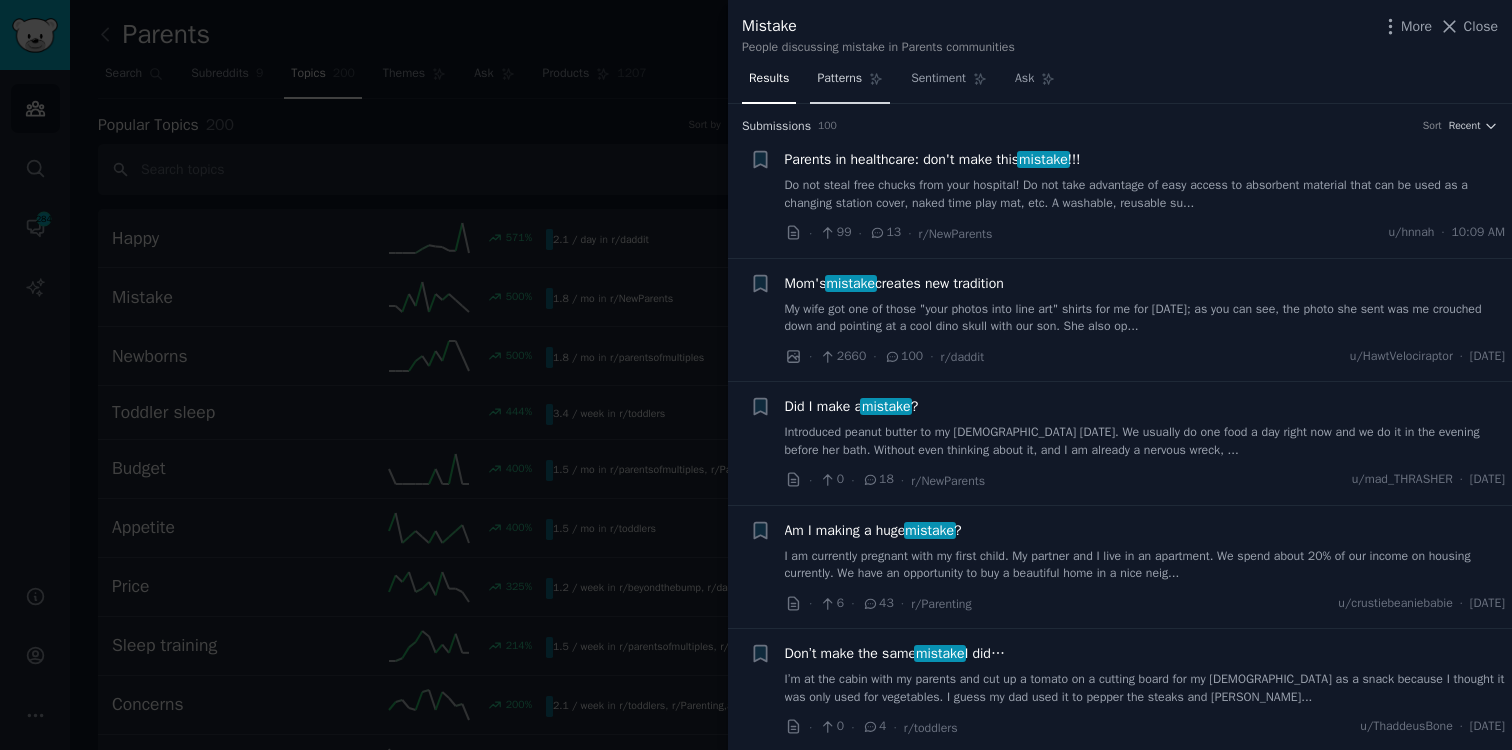 click on "Patterns" at bounding box center [839, 79] 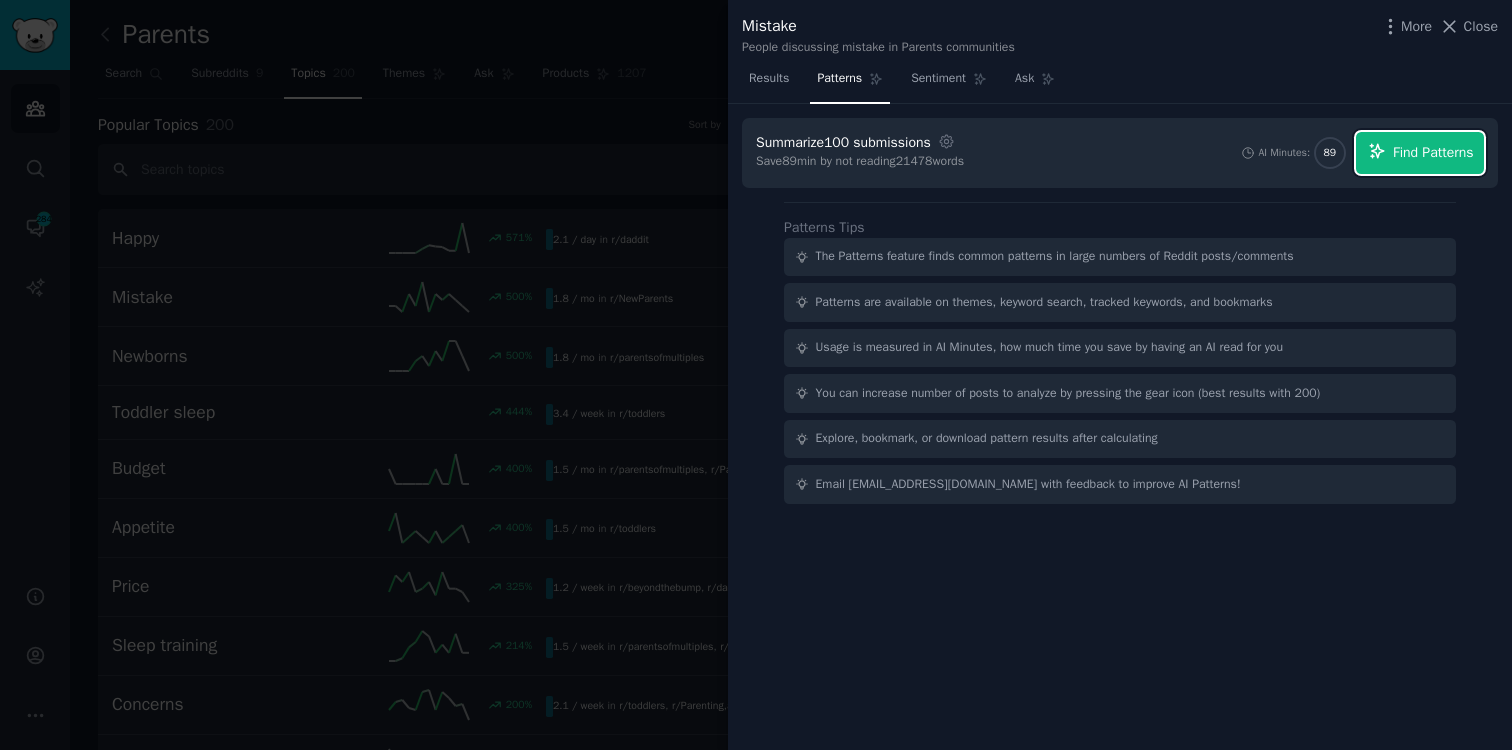 click on "Find Patterns" at bounding box center [1433, 152] 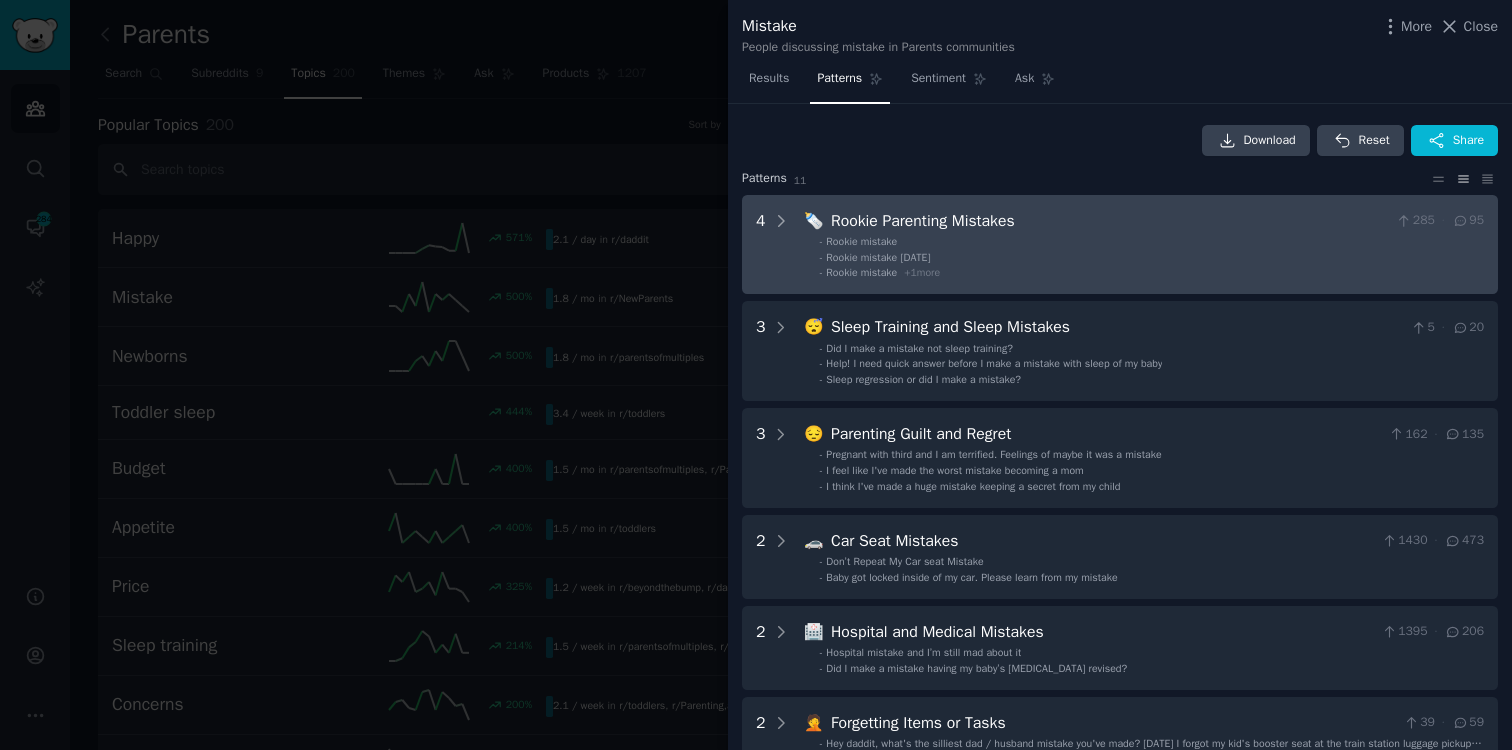 click on "Rookie Parenting Mistakes" at bounding box center [1109, 221] 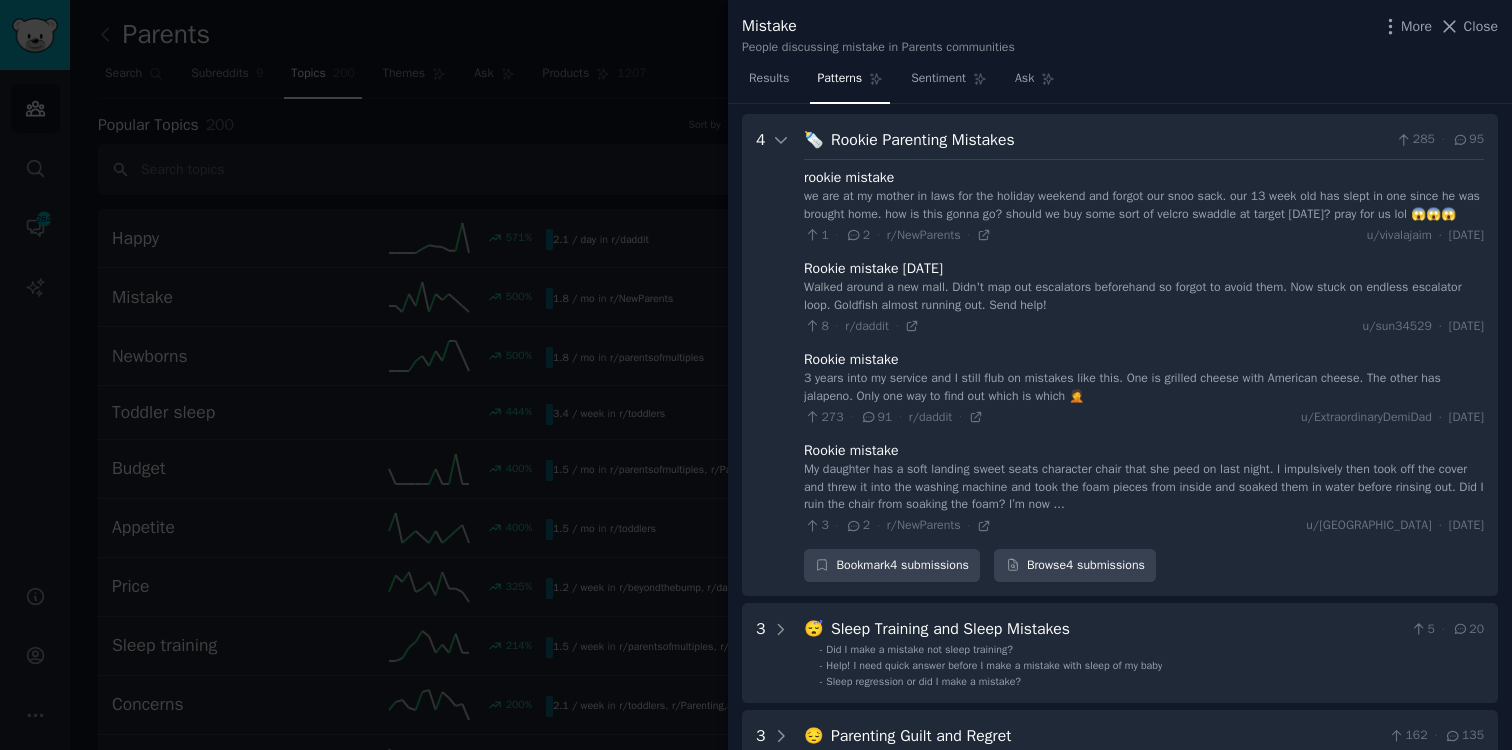 scroll, scrollTop: 91, scrollLeft: 0, axis: vertical 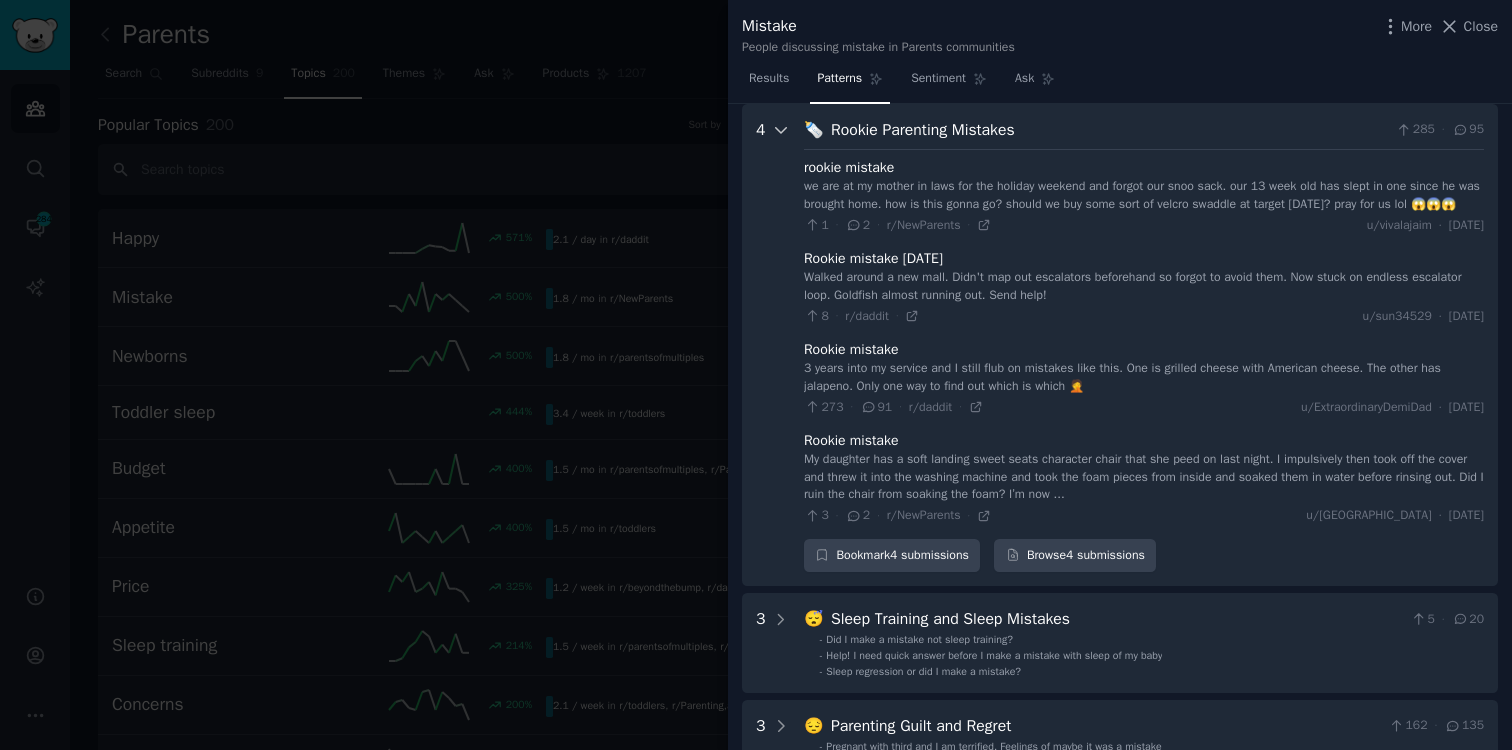 click 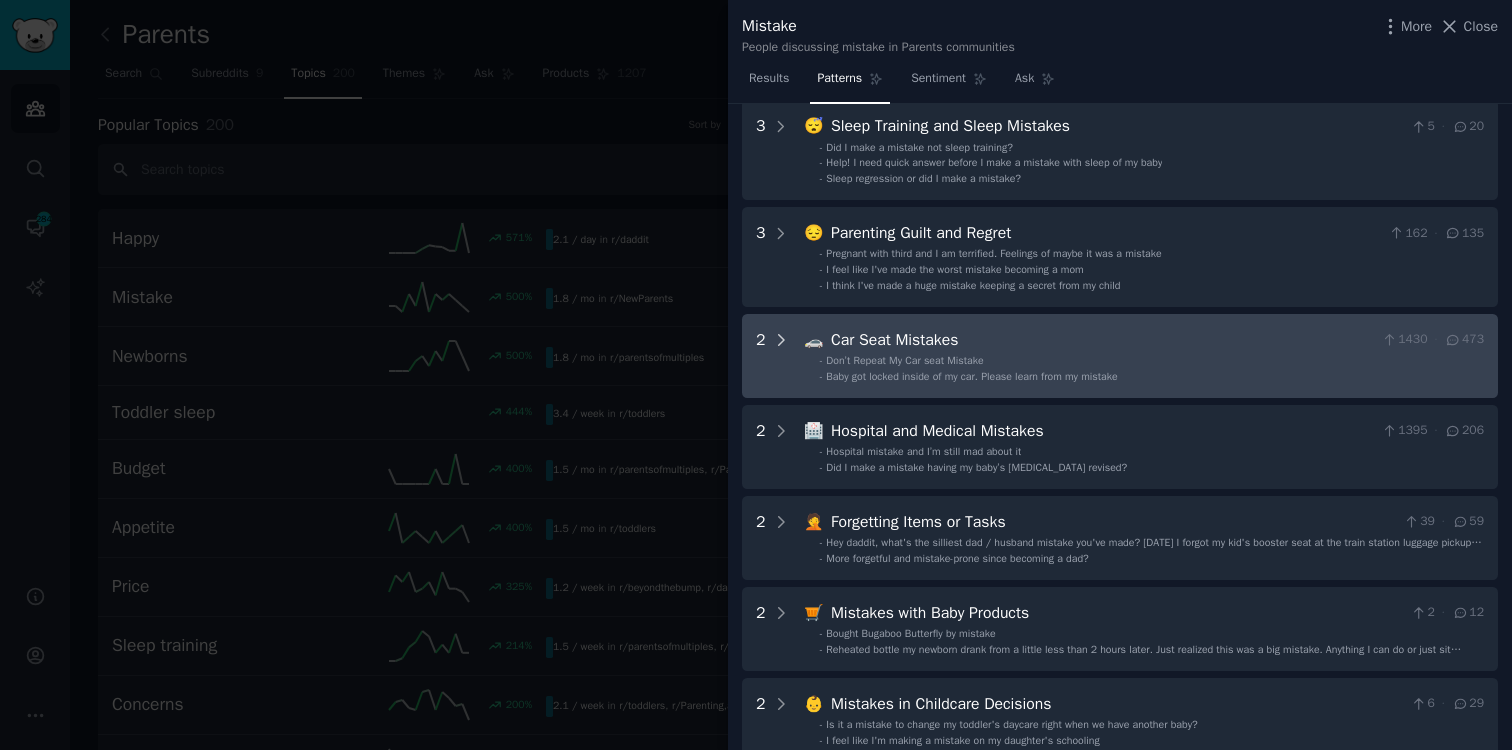 click at bounding box center [781, 356] 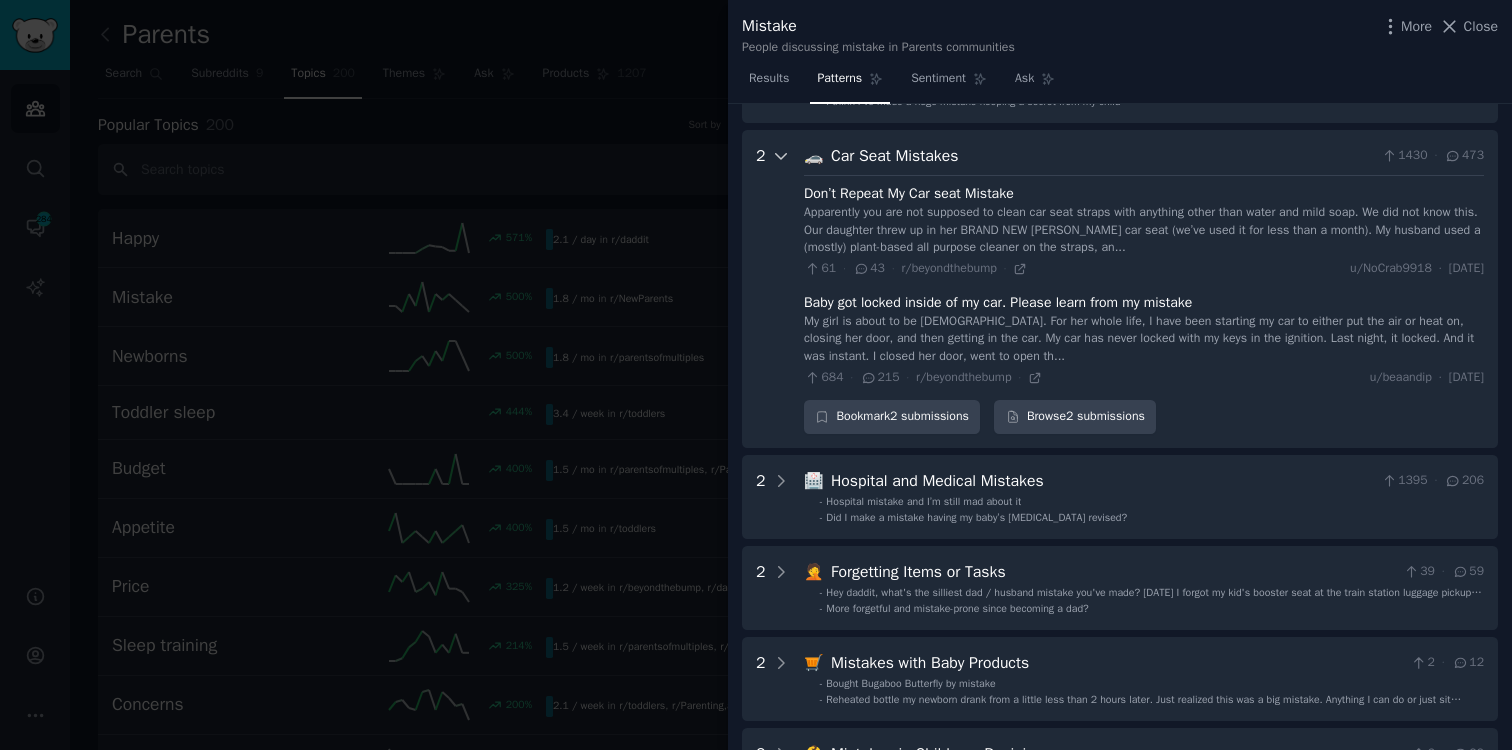 scroll, scrollTop: 411, scrollLeft: 0, axis: vertical 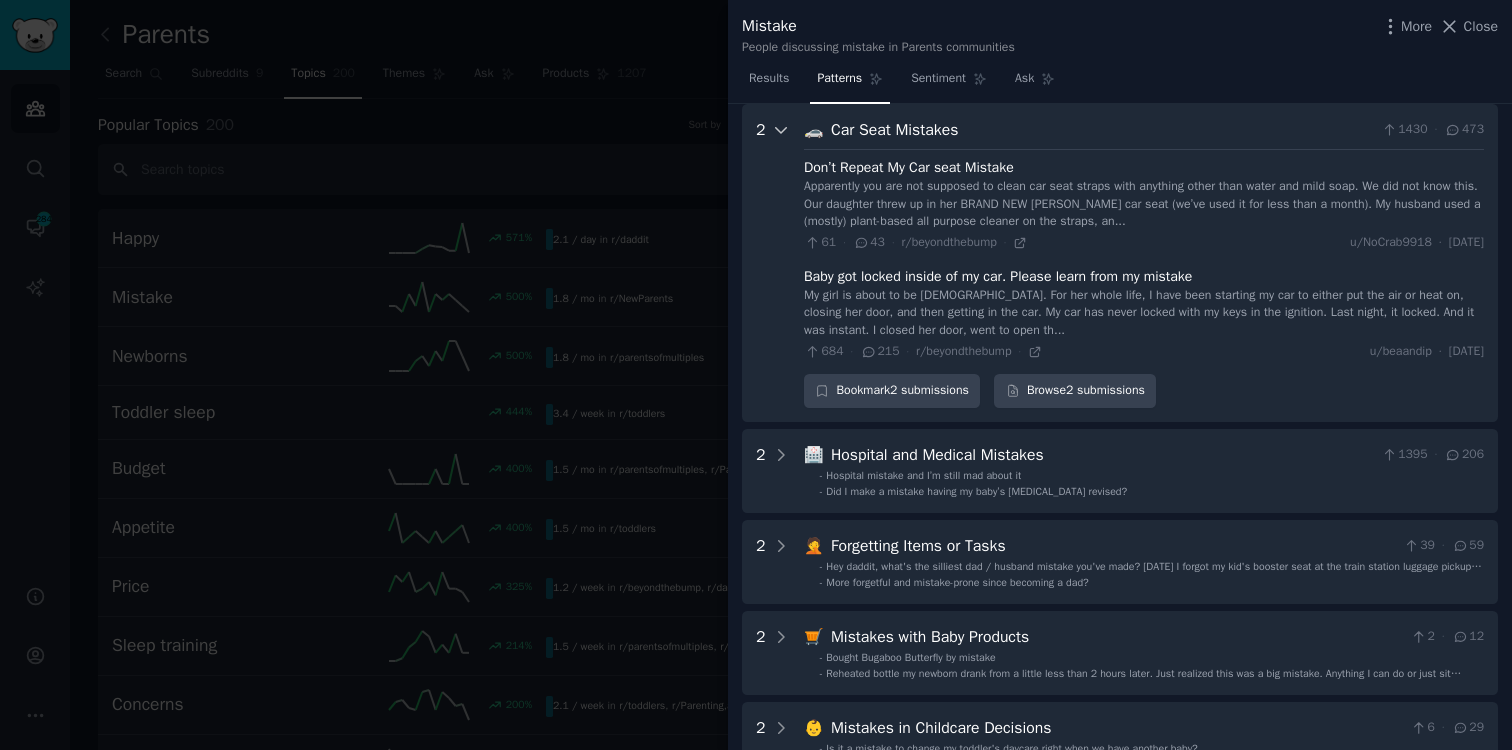 click 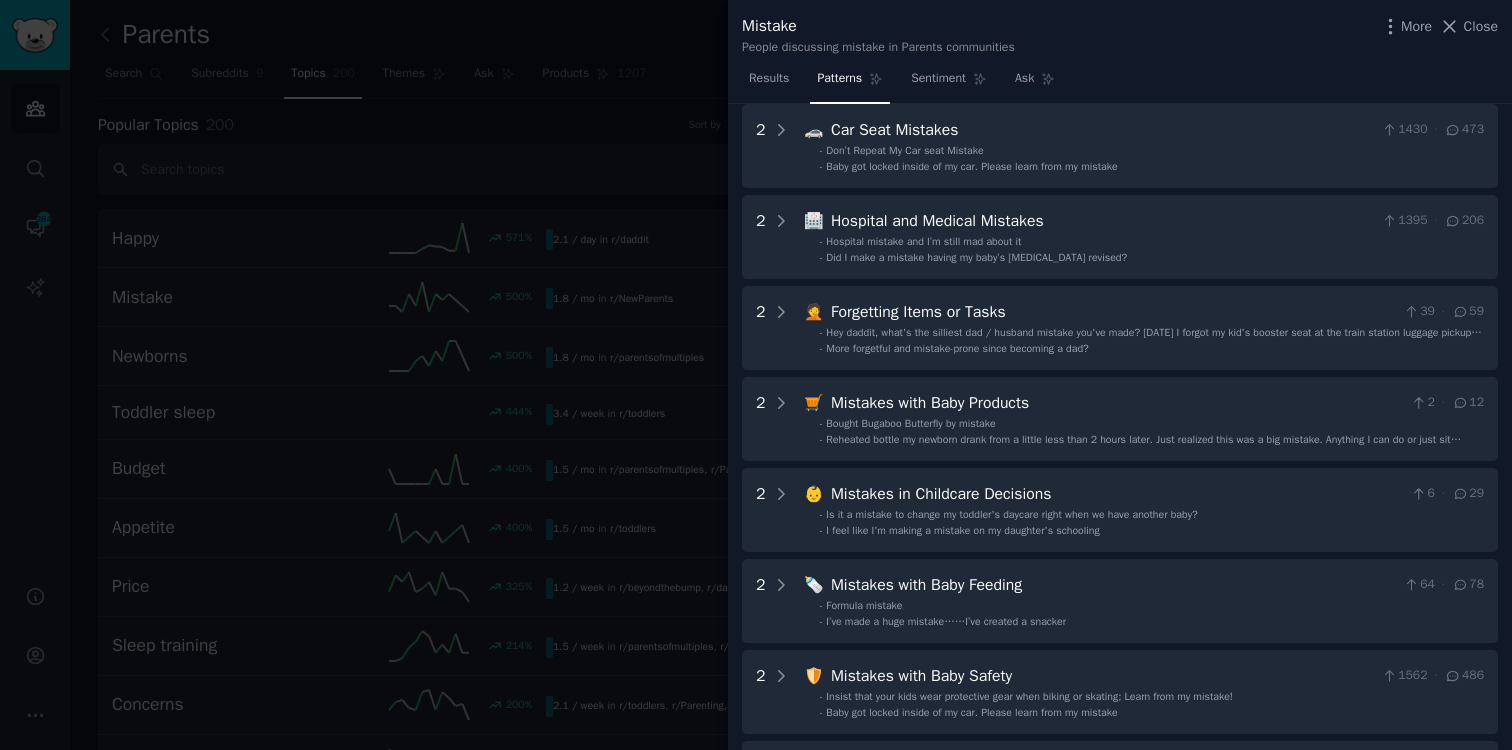 scroll, scrollTop: 0, scrollLeft: 0, axis: both 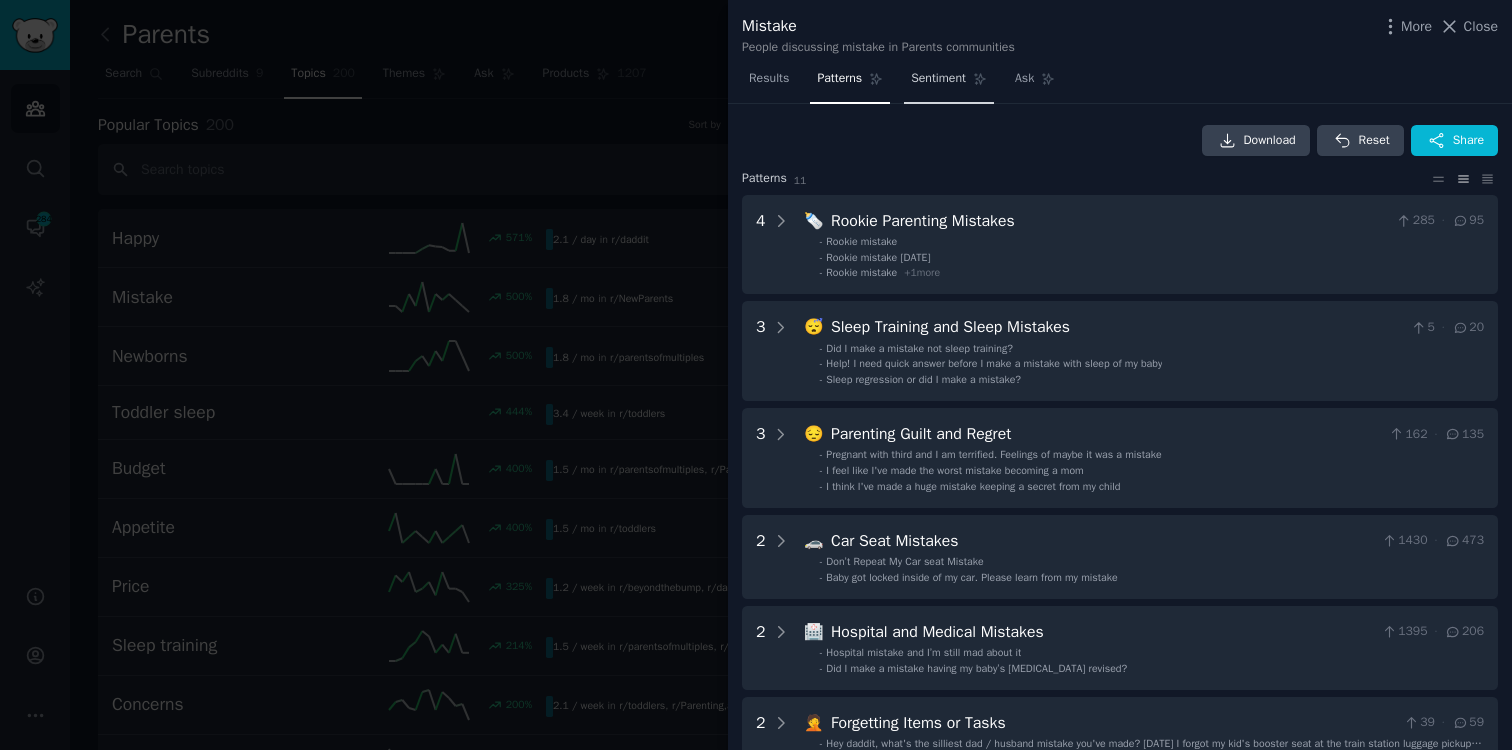 click on "Sentiment" at bounding box center [938, 79] 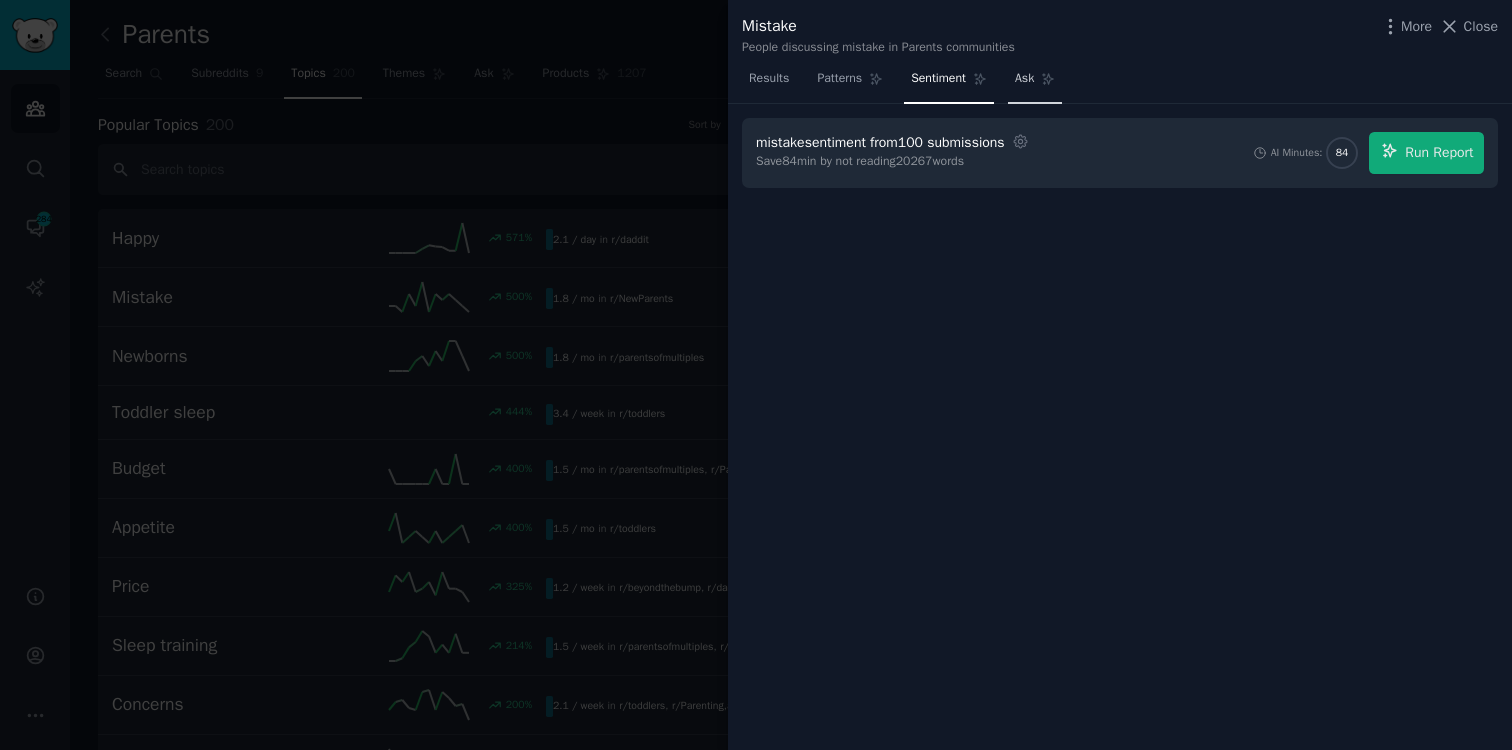 click on "Ask" at bounding box center (1024, 79) 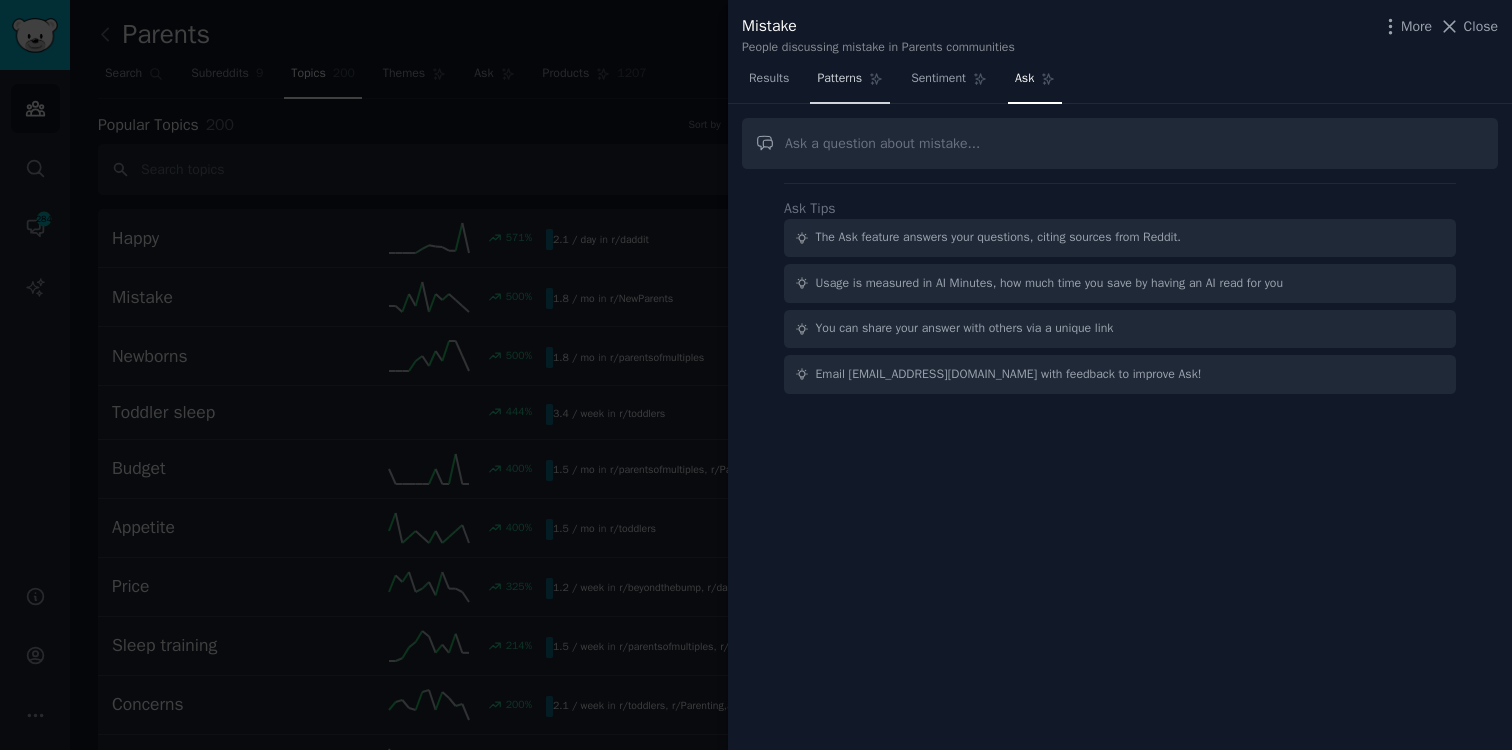 click on "Patterns" at bounding box center (839, 79) 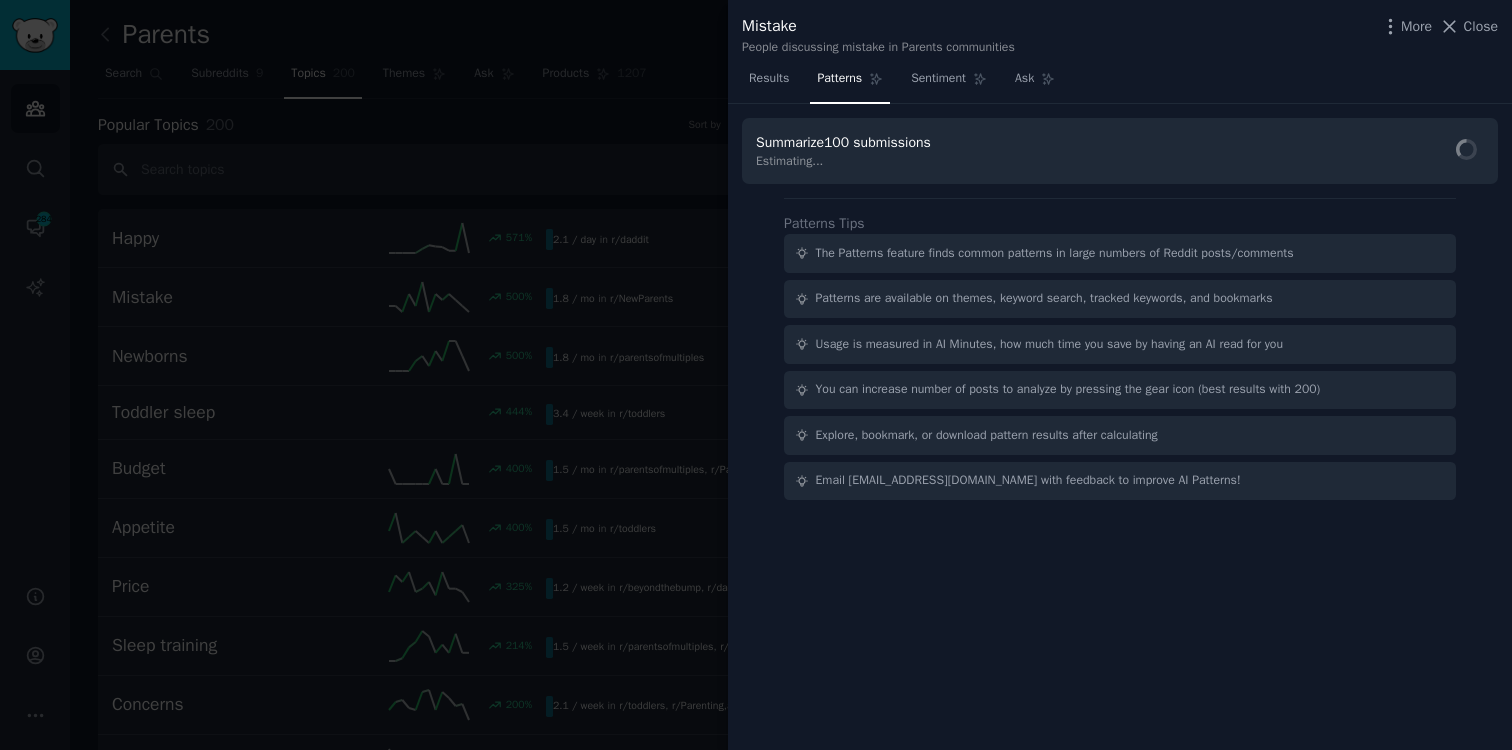 click at bounding box center (756, 375) 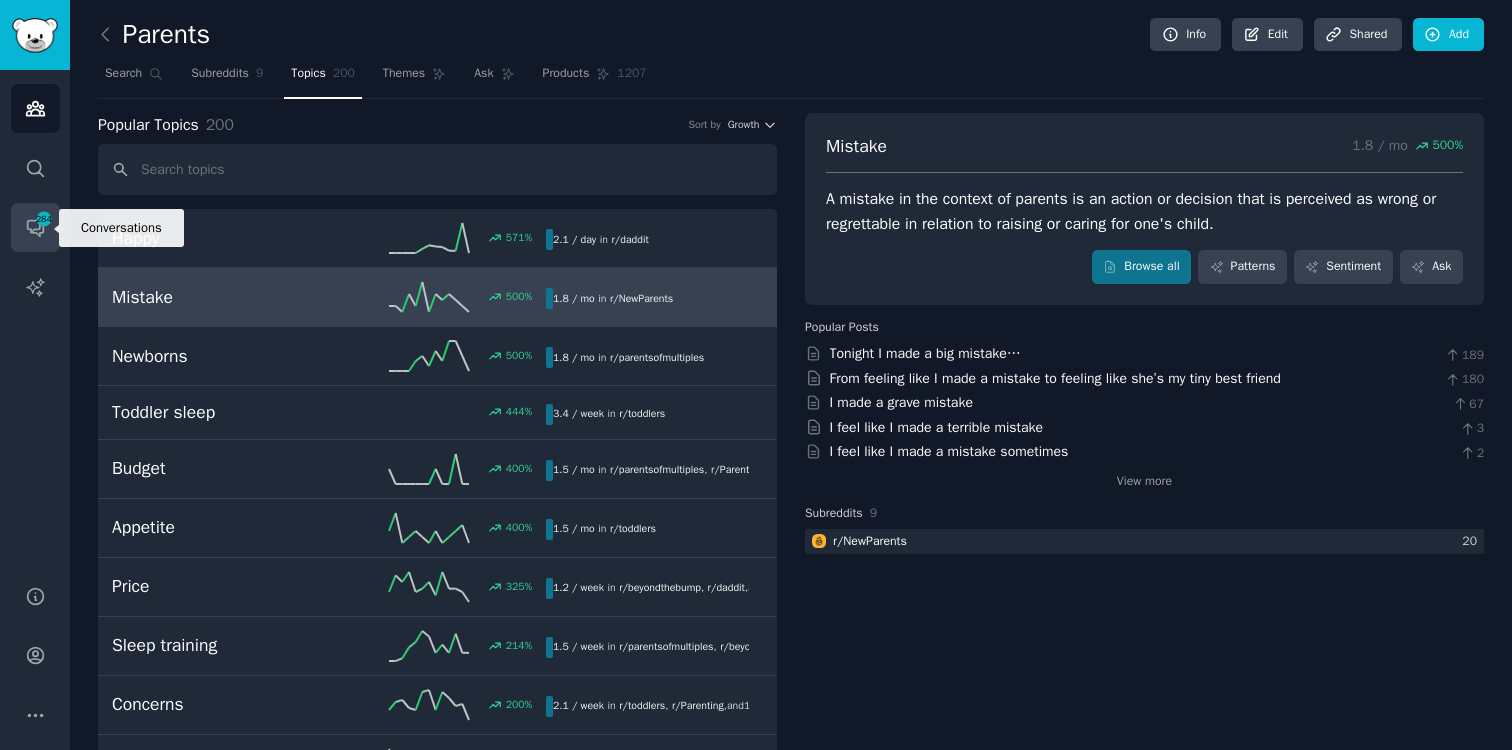 click on "Conversations 284" at bounding box center (35, 227) 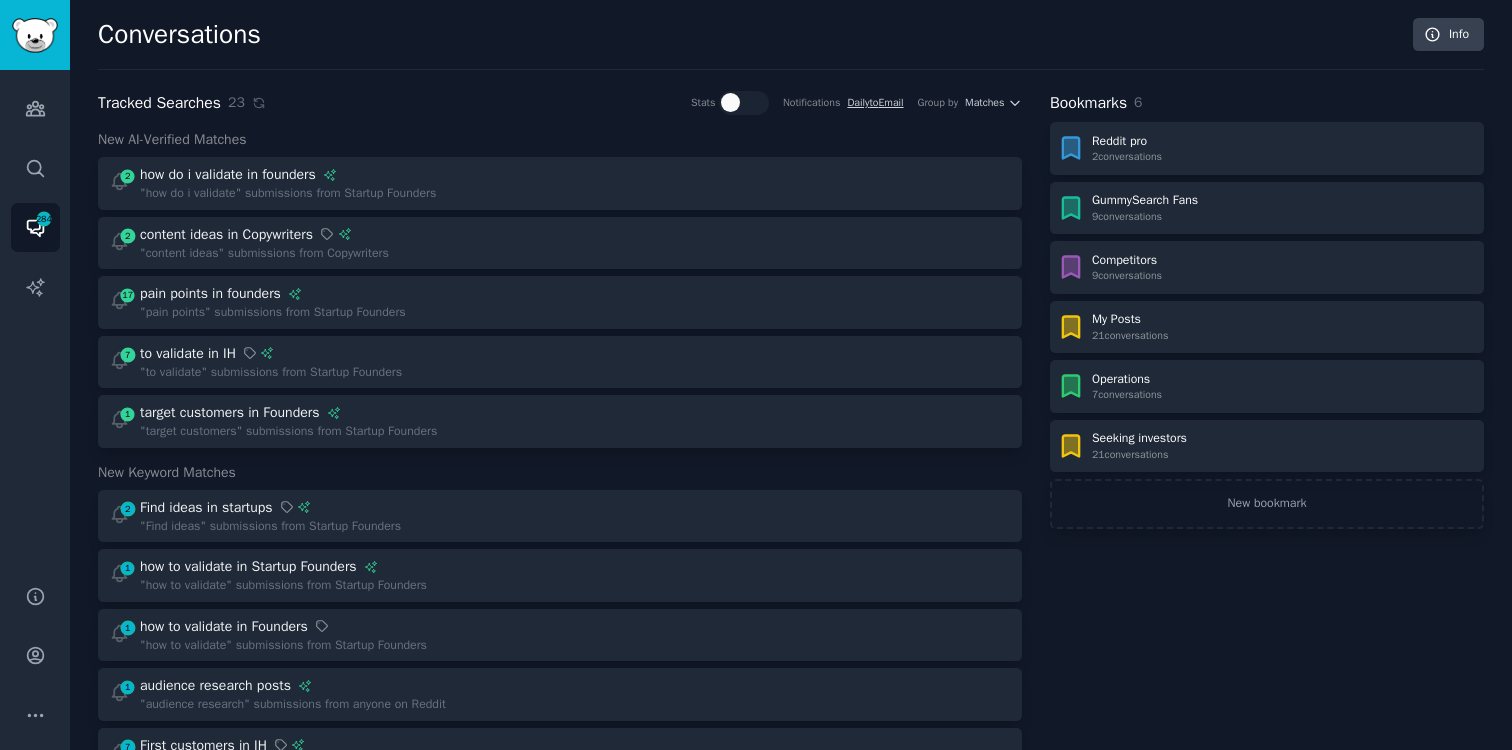 click on "Conversations Info" at bounding box center [791, 44] 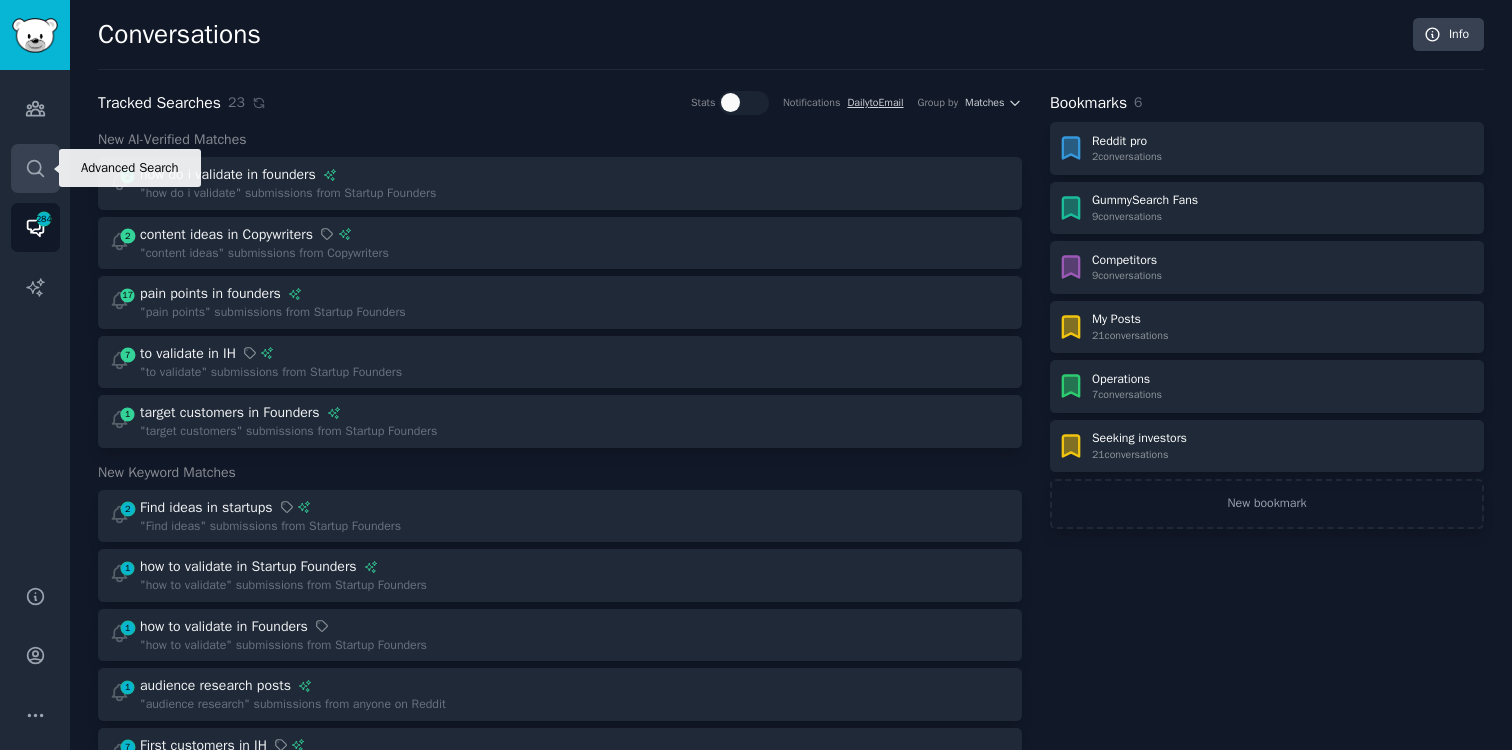 click 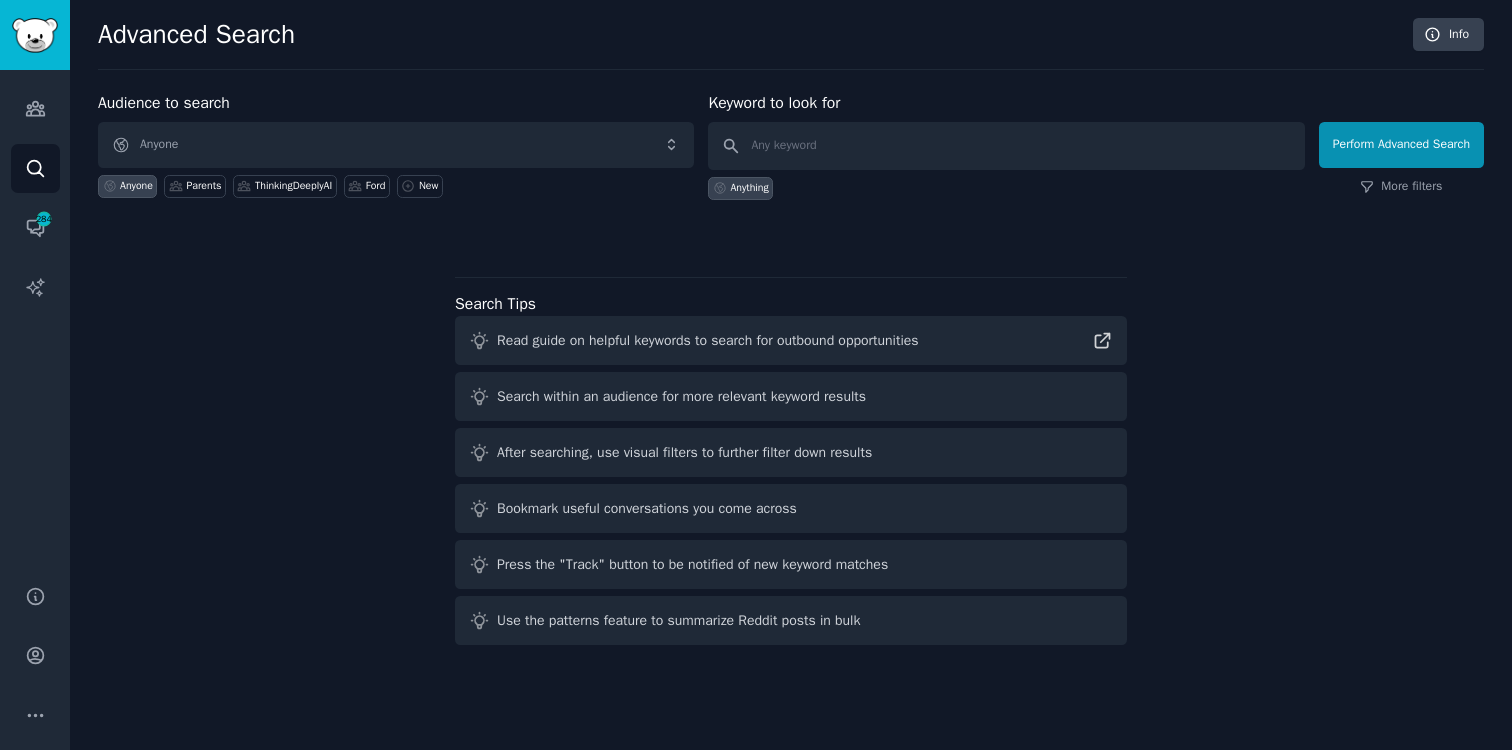 click on "Advanced Search Info Audience to search Anyone Anyone Parents ThinkingDeeplyAI Ford New Keyword to look for Anything   Perform Advanced Search More filters Search Tips Read guide on helpful keywords to search for outbound opportunities Search within an audience for more relevant keyword results After searching, use visual filters to further filter down results Bookmark useful conversations you come across Press the "Track" button to be notified of new keyword matches Use the patterns feature to summarize Reddit posts in bulk" 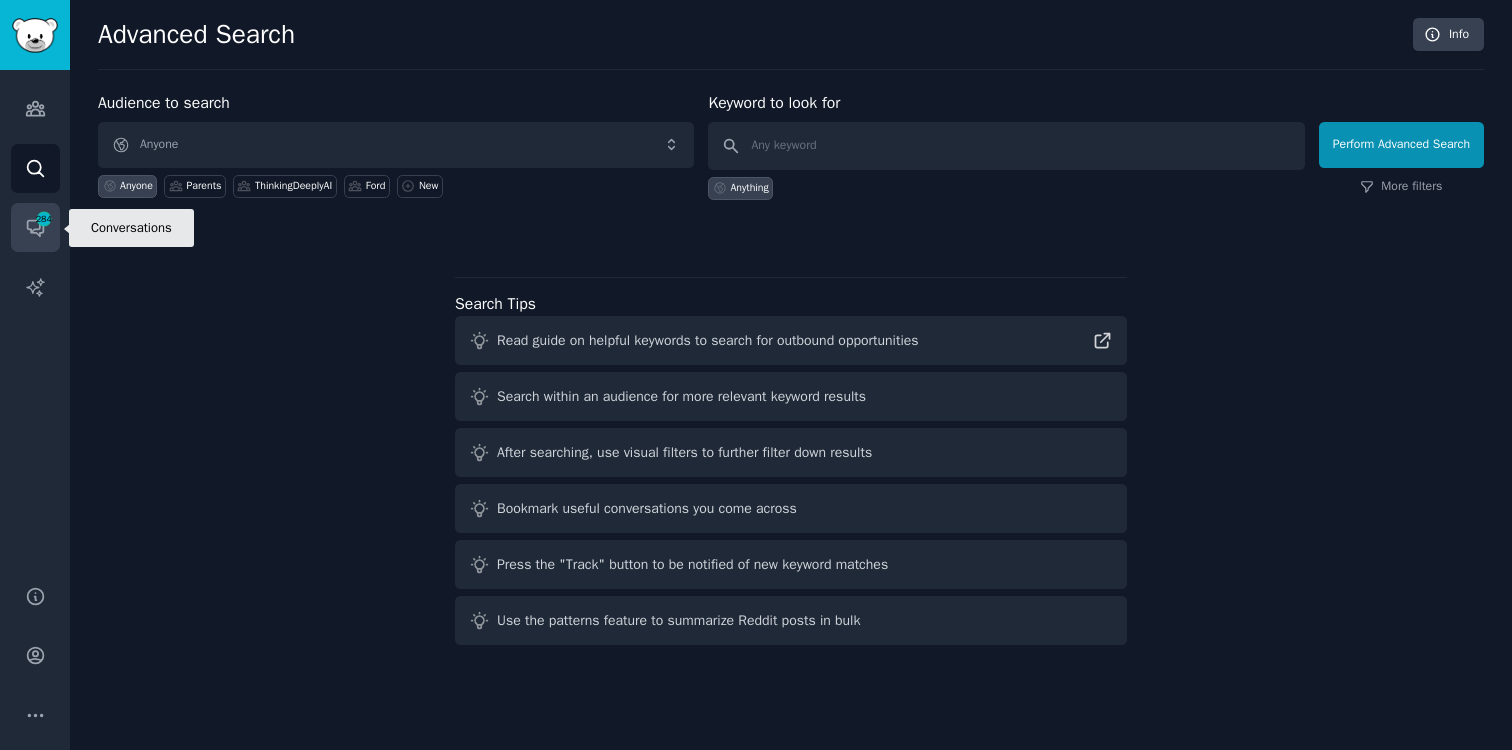 click on "Conversations 284" at bounding box center [35, 227] 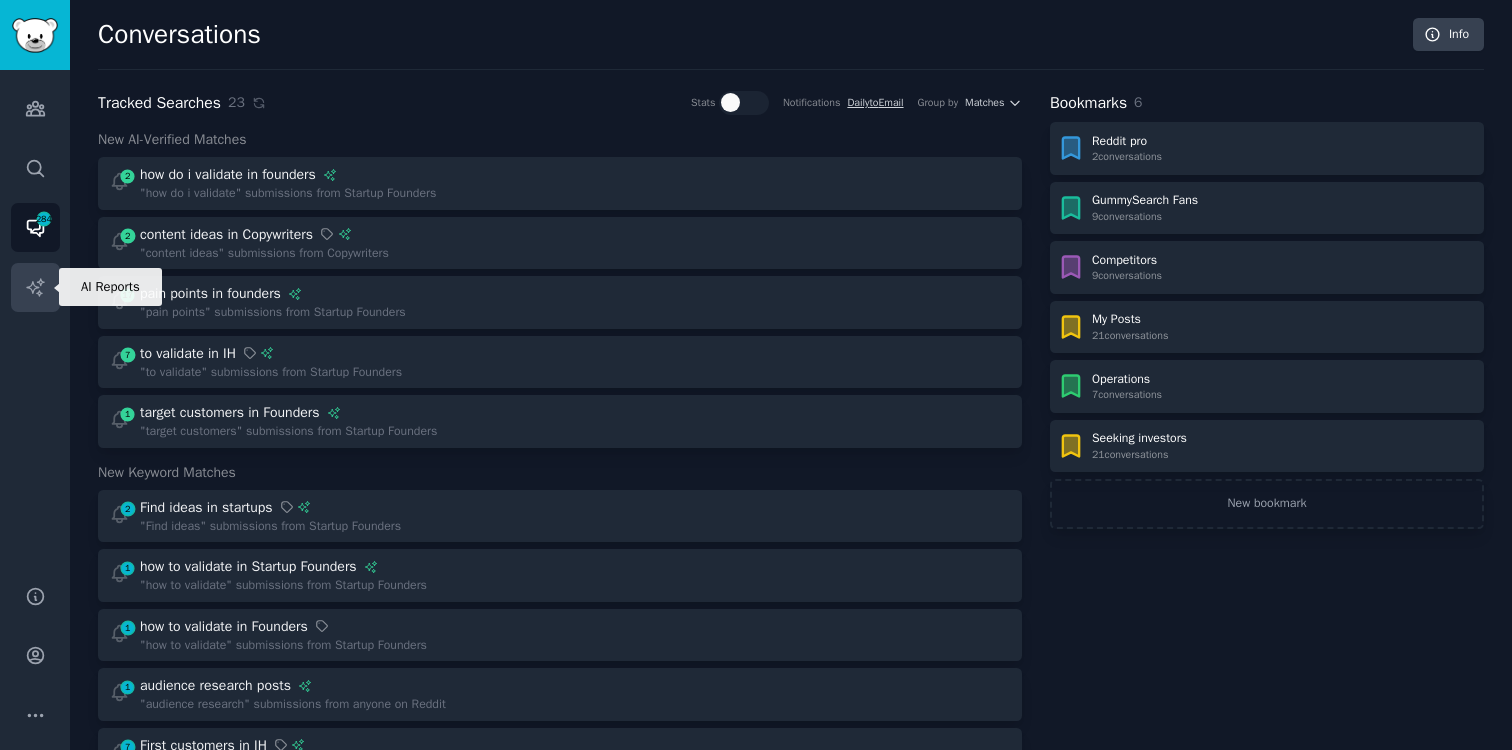 click 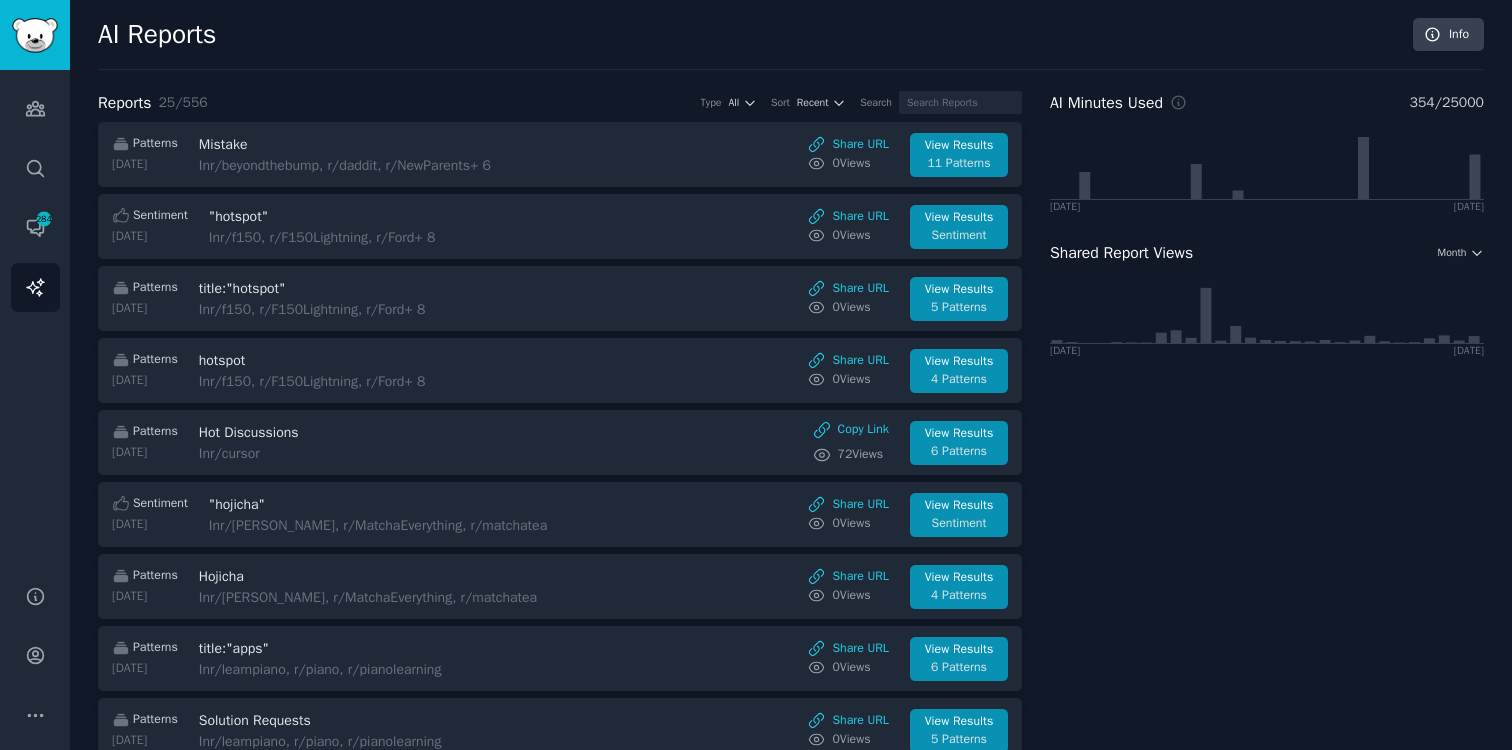 scroll, scrollTop: 7, scrollLeft: 0, axis: vertical 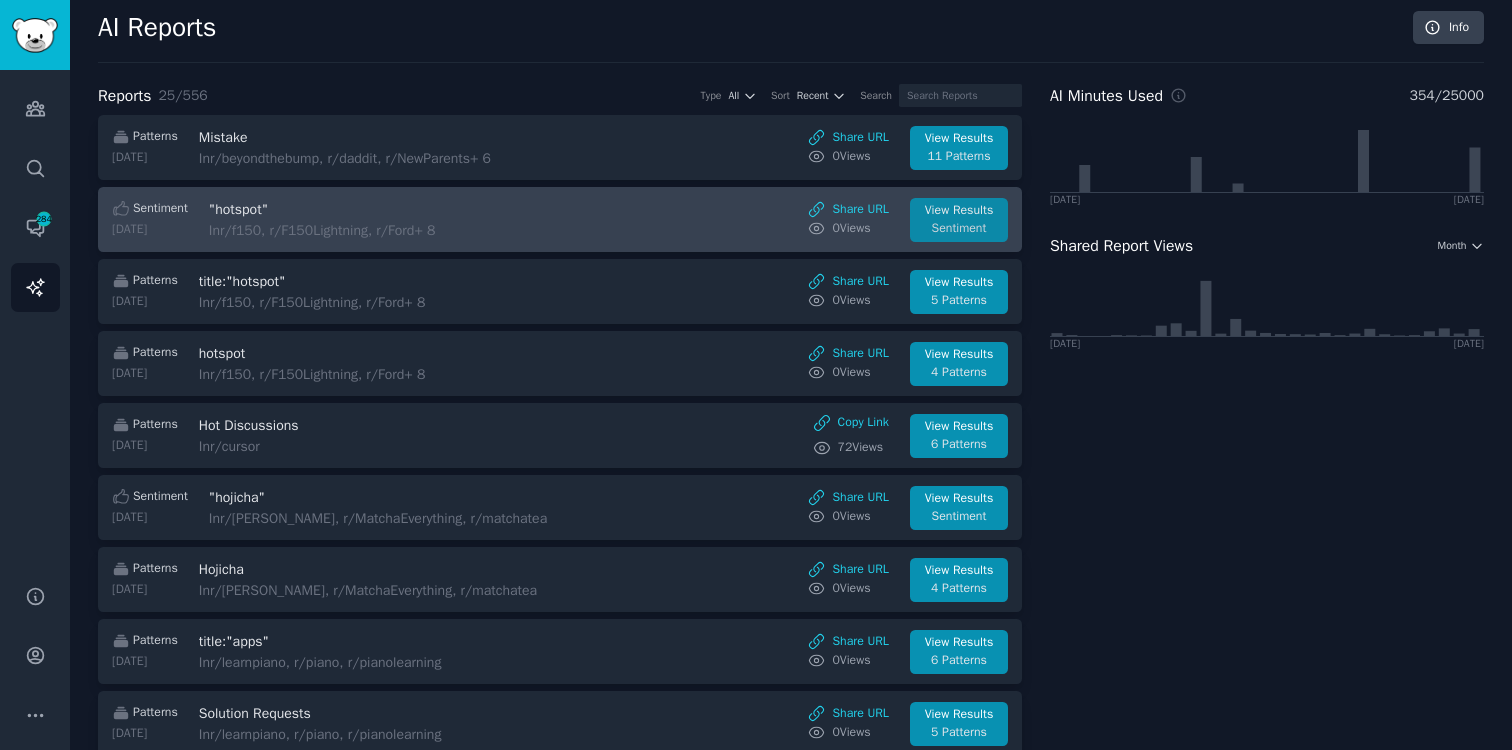 click on "Sentiment" at bounding box center (959, 229) 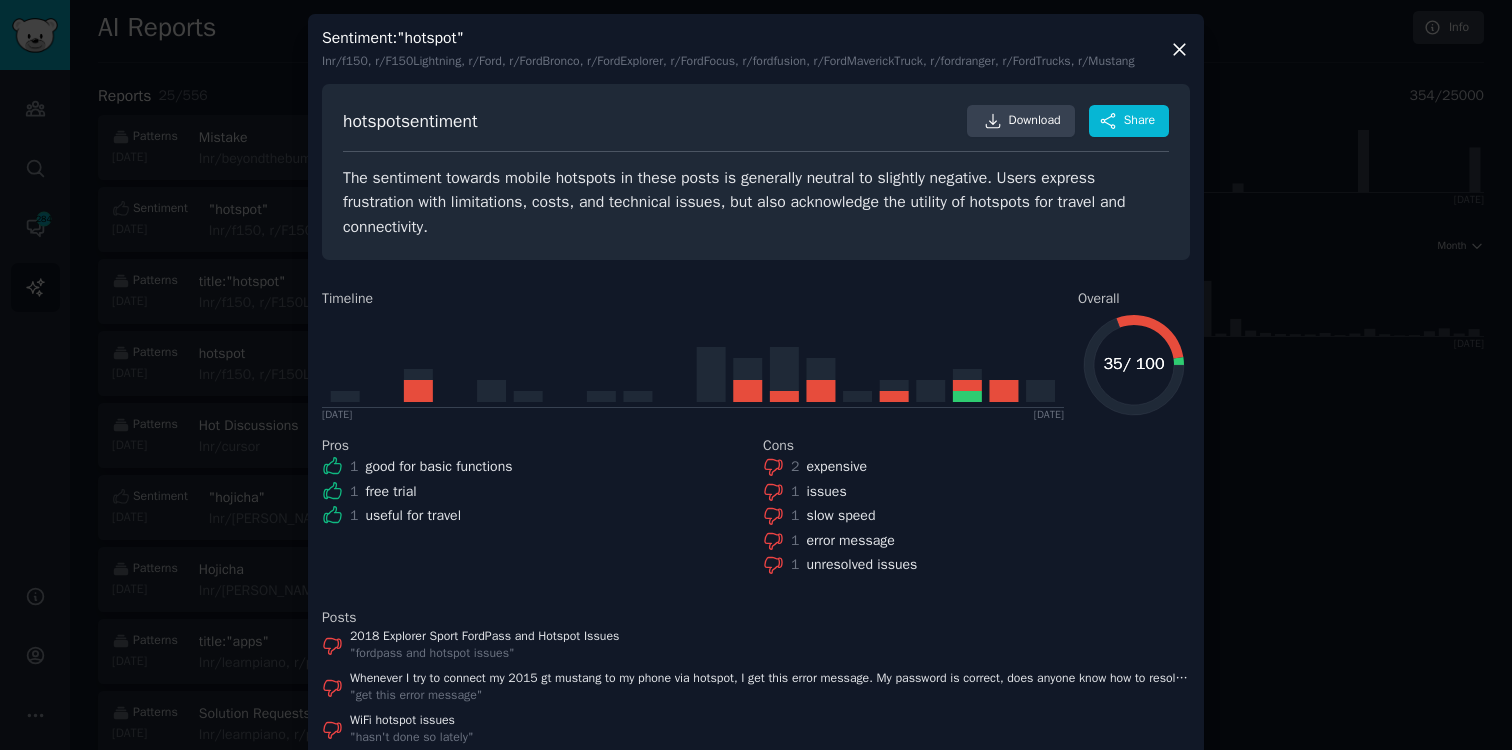 scroll, scrollTop: 161, scrollLeft: 0, axis: vertical 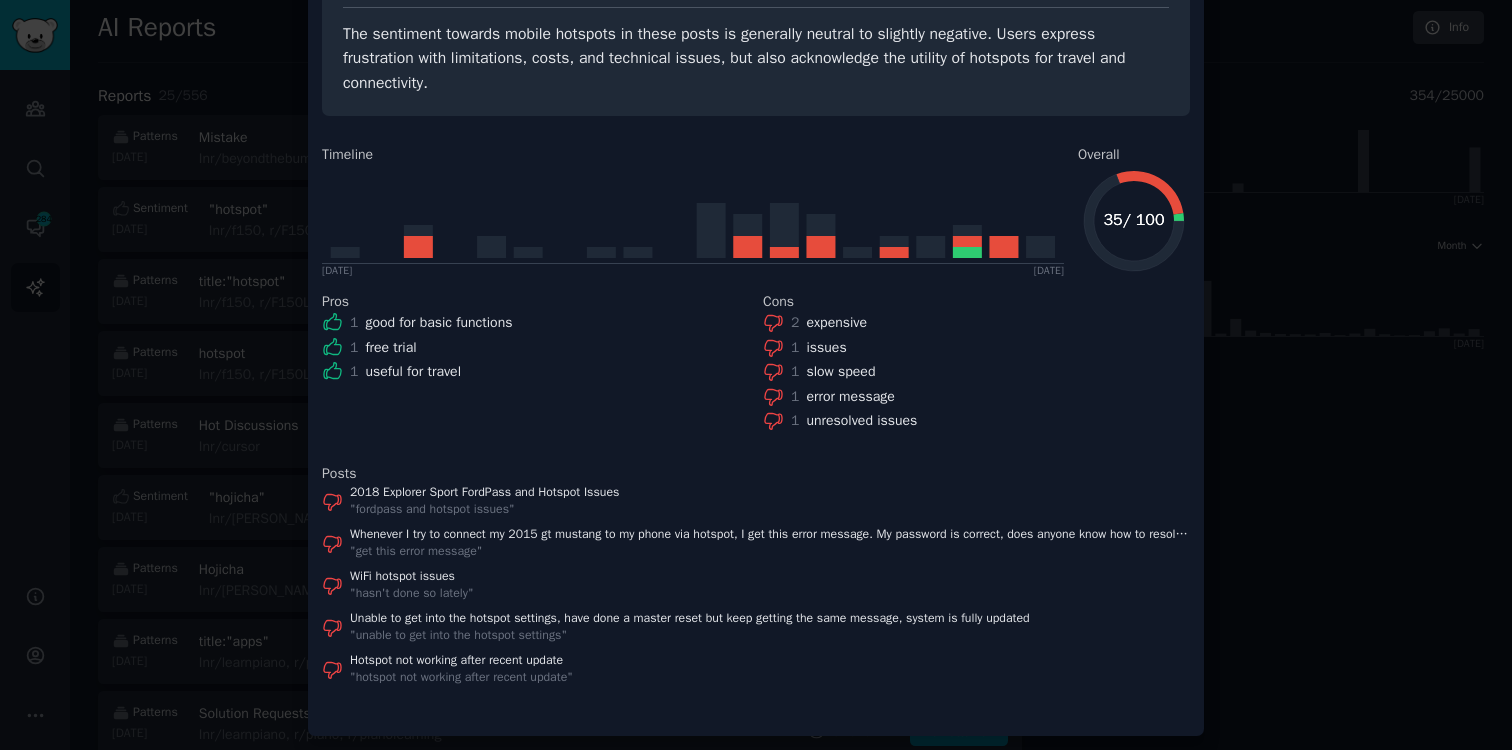 click at bounding box center [756, 375] 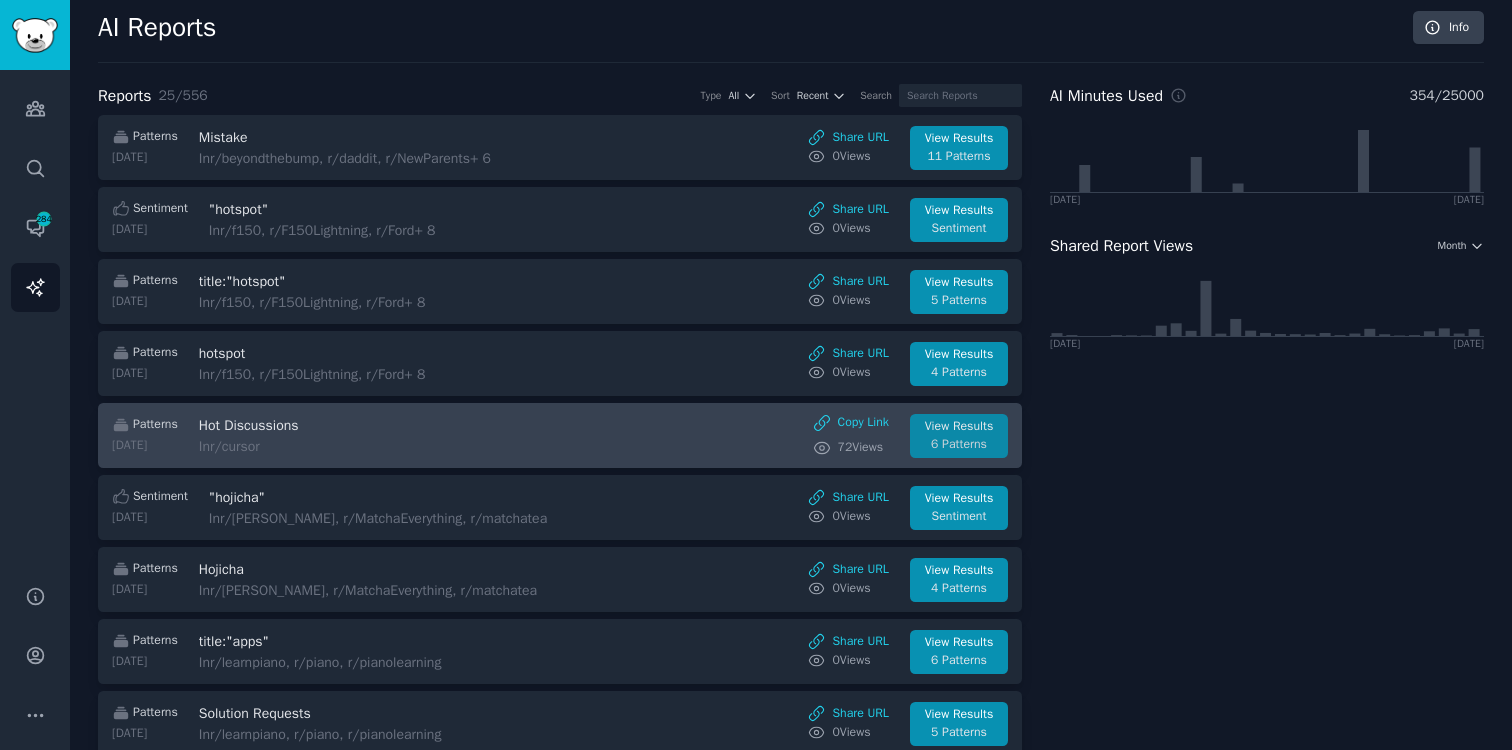 click on "View Results" at bounding box center [959, 427] 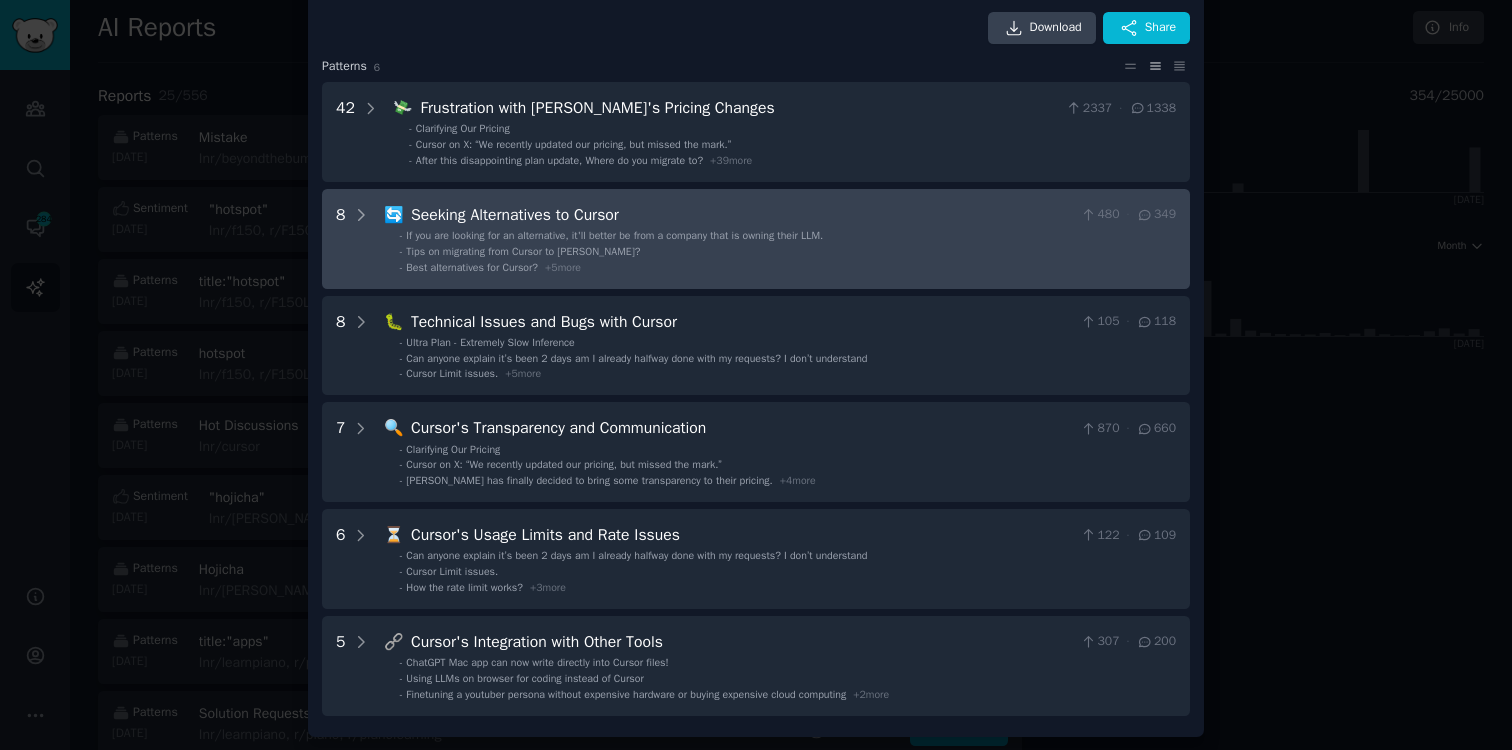 scroll, scrollTop: 0, scrollLeft: 0, axis: both 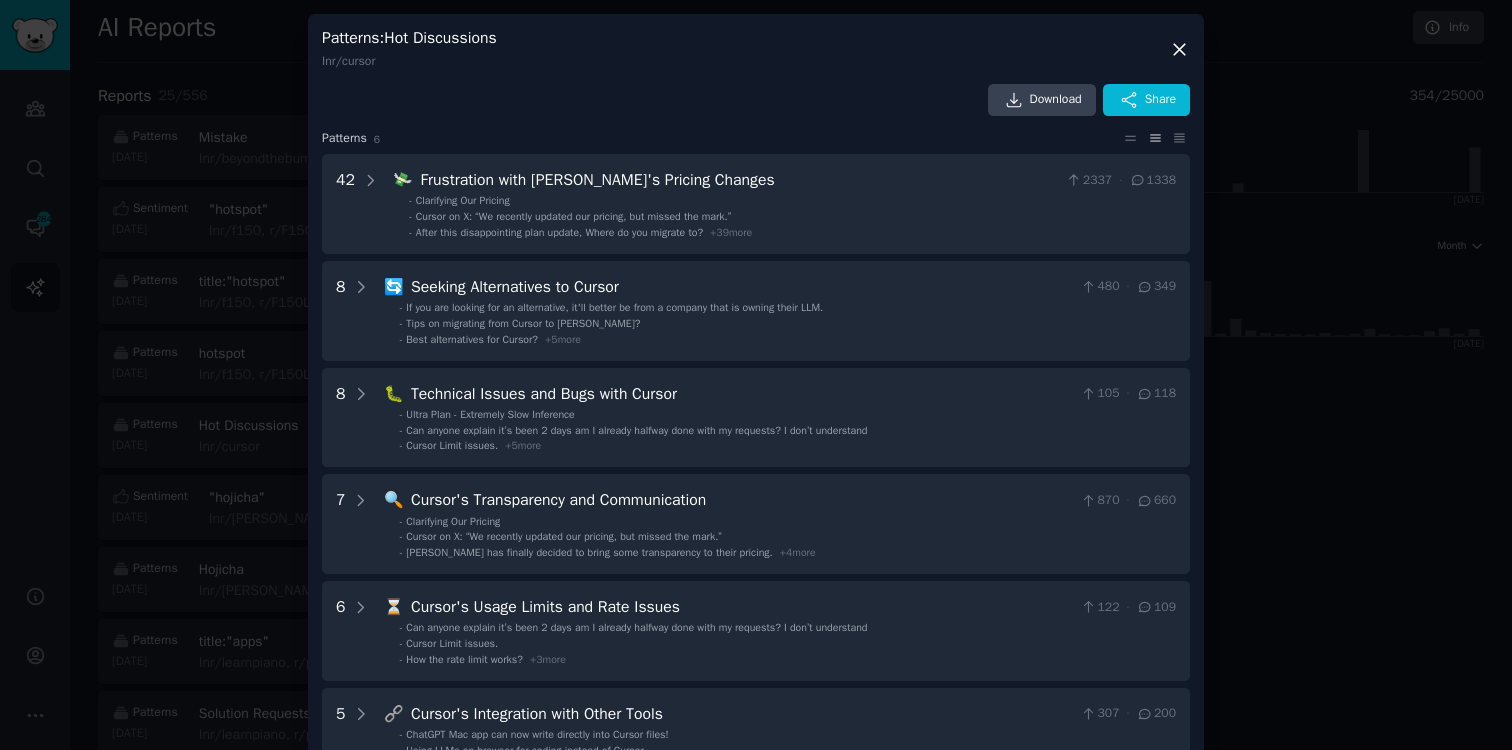 click at bounding box center (756, 375) 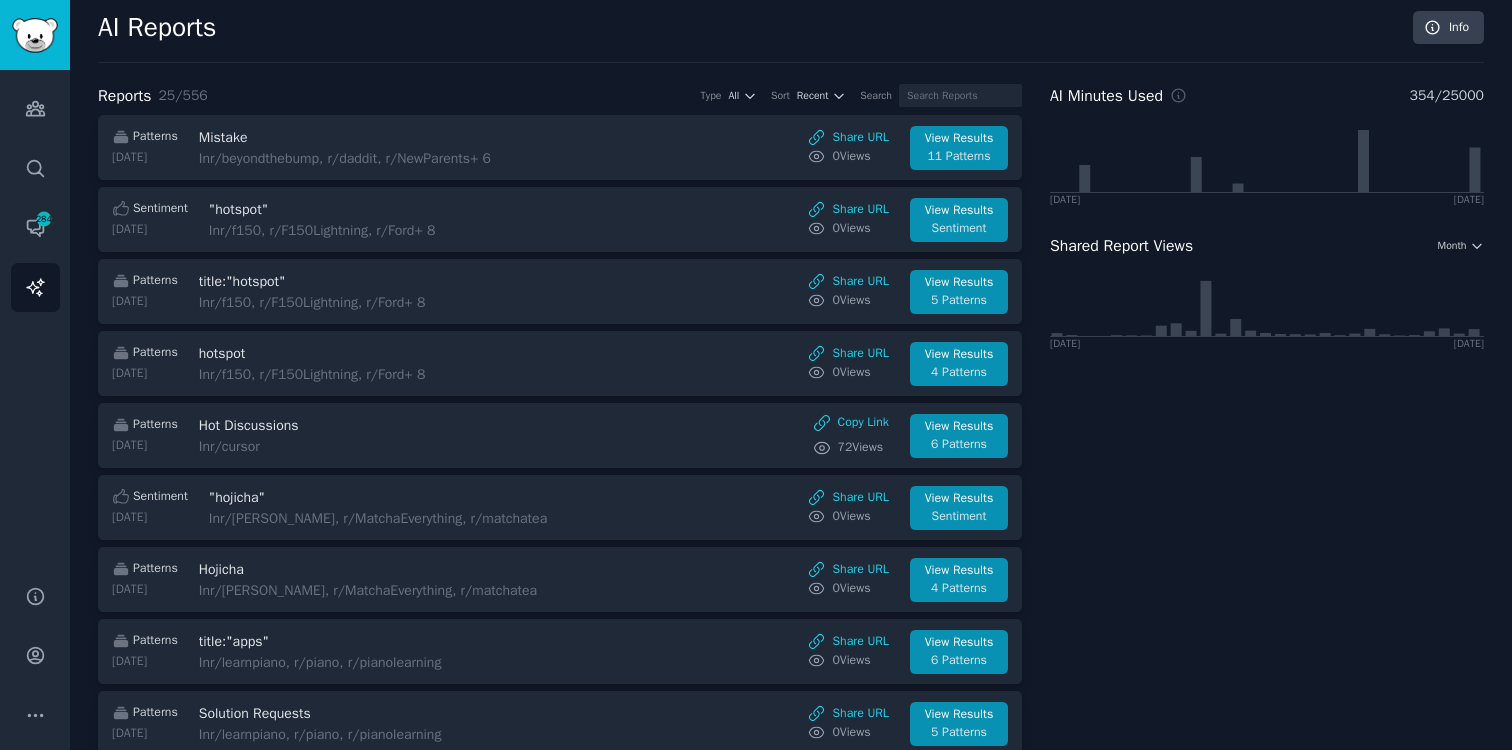 scroll, scrollTop: 0, scrollLeft: 0, axis: both 